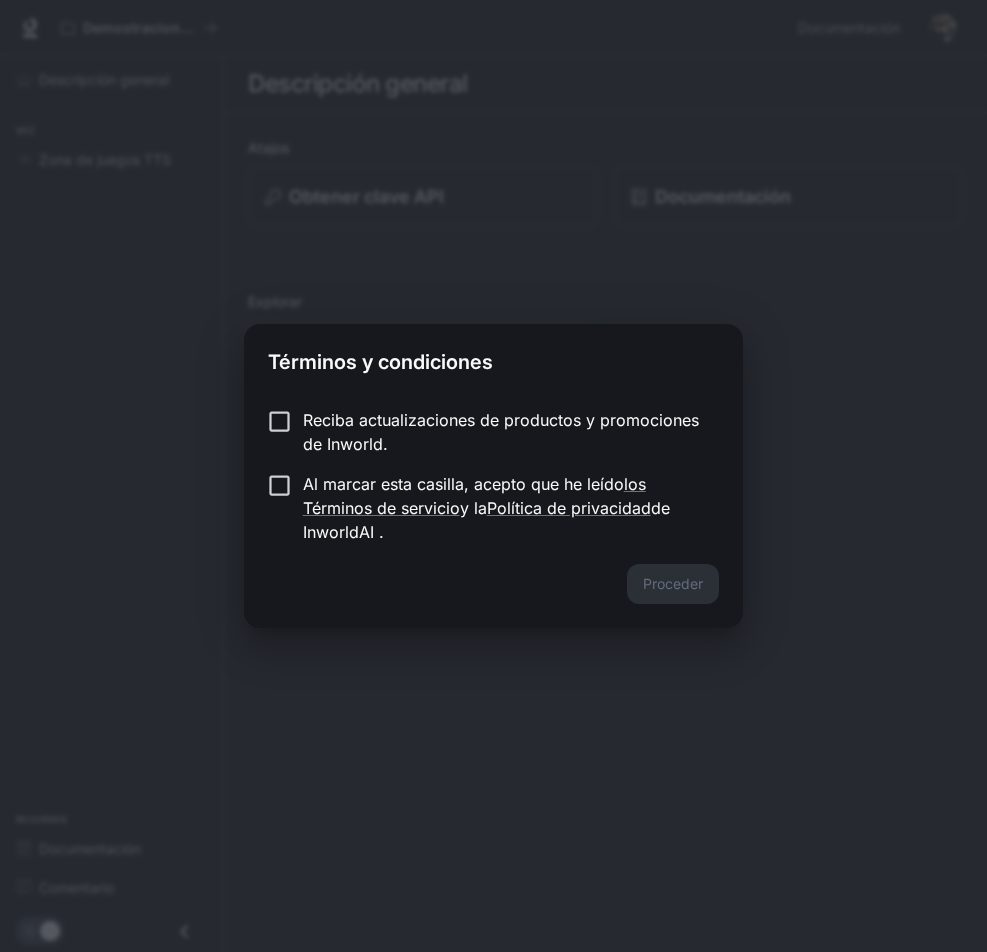 scroll, scrollTop: 0, scrollLeft: 0, axis: both 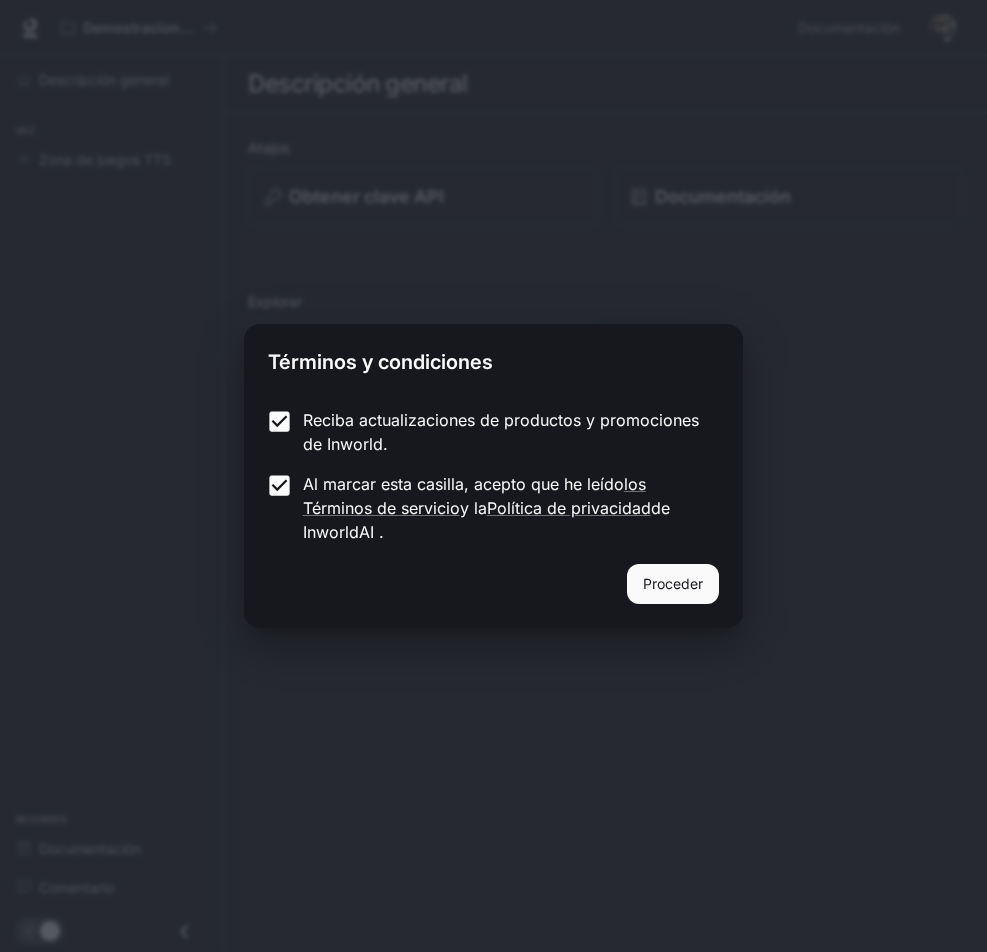 click on "Proceder" at bounding box center (673, 584) 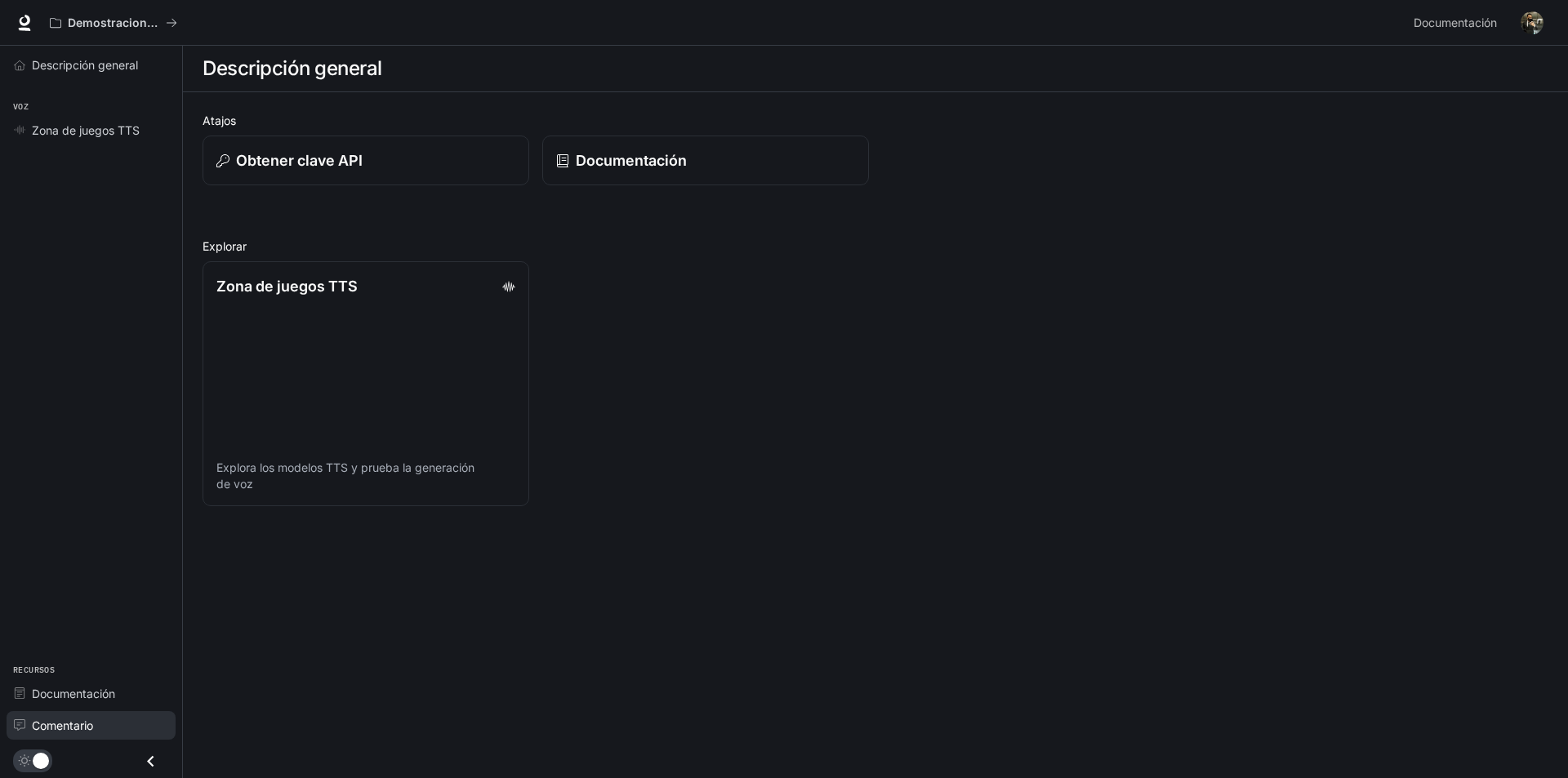 click on "Comentario" at bounding box center [62, 725] 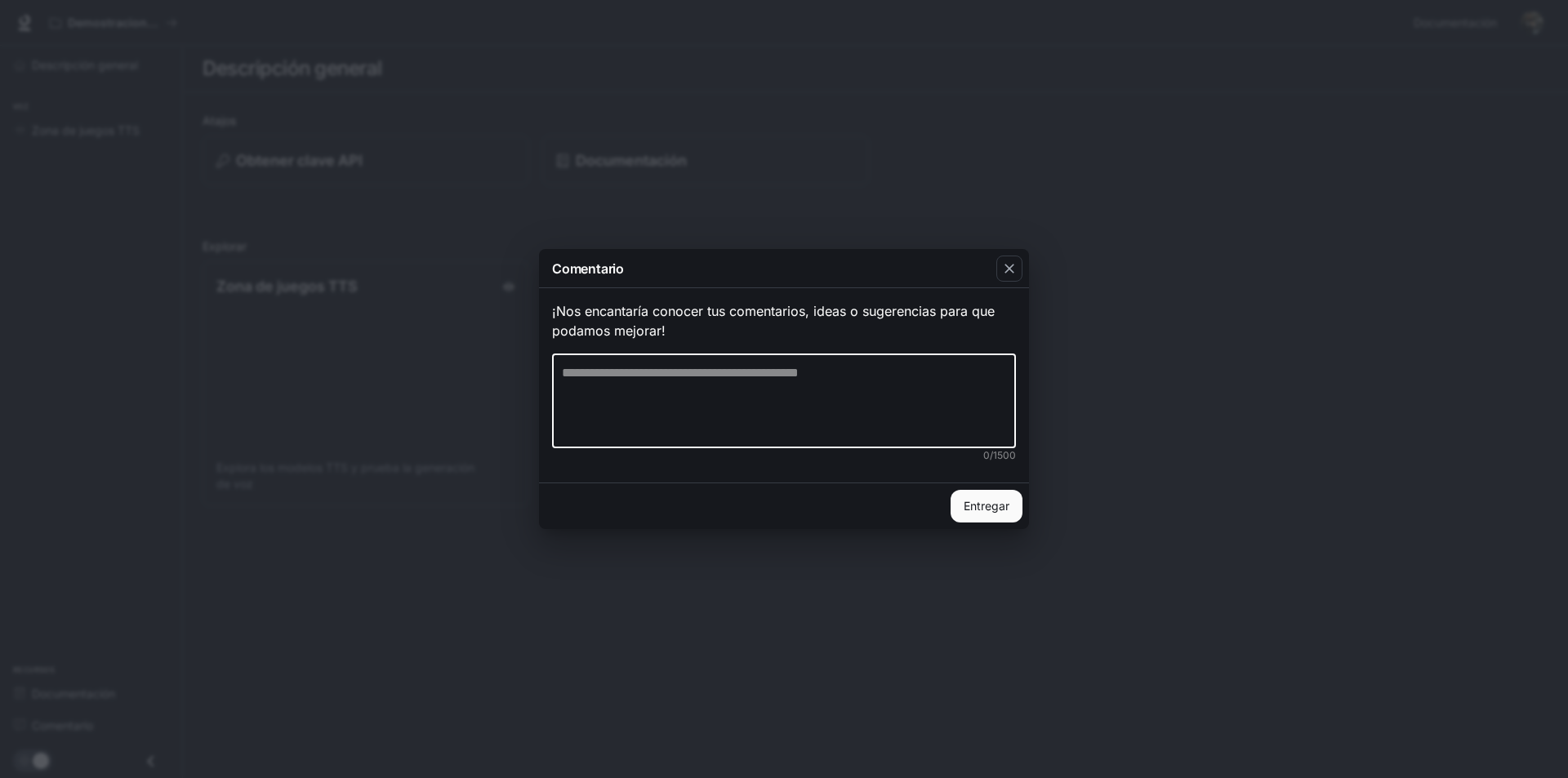 click at bounding box center [784, 401] 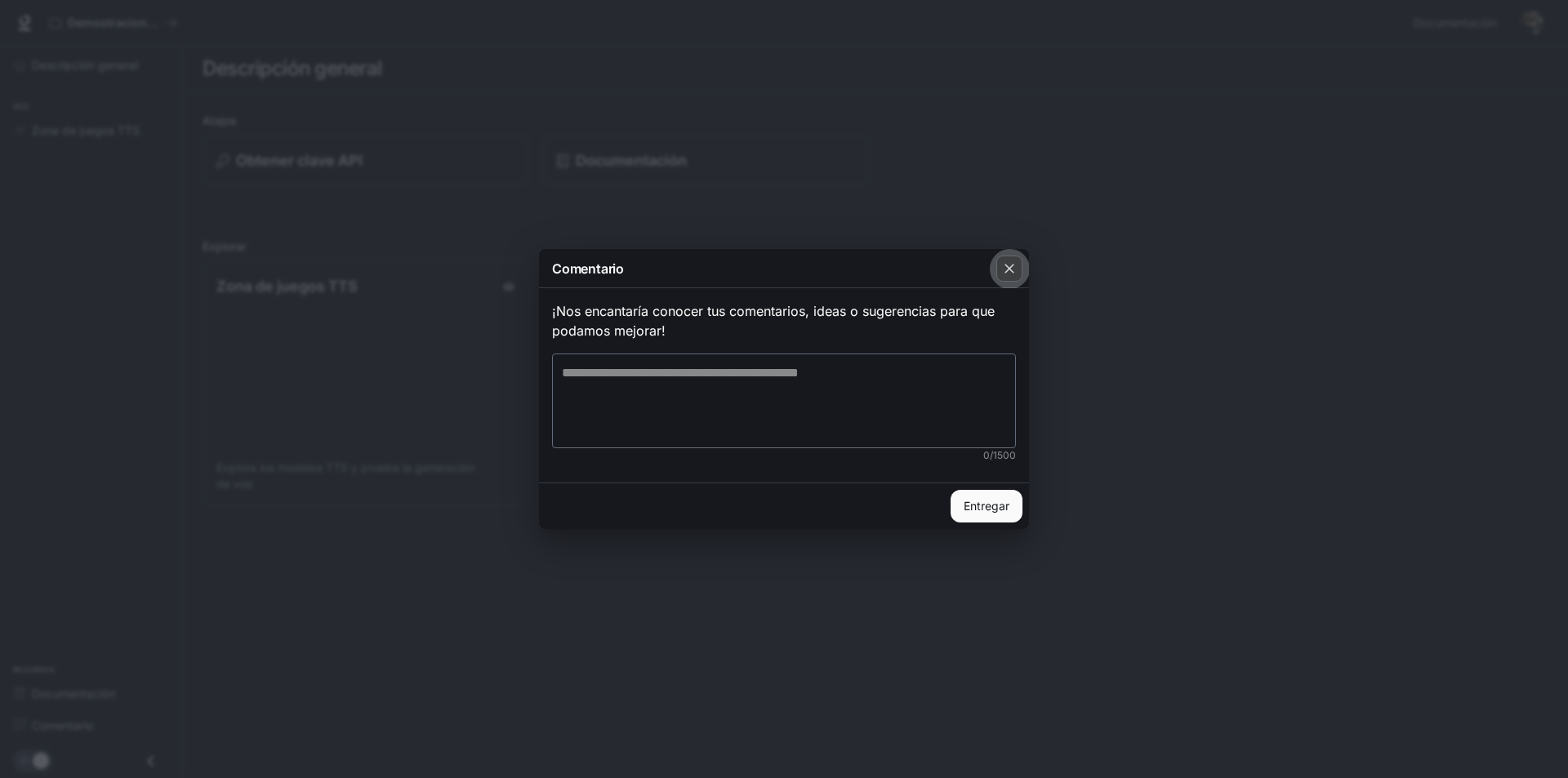 click at bounding box center (1009, 269) 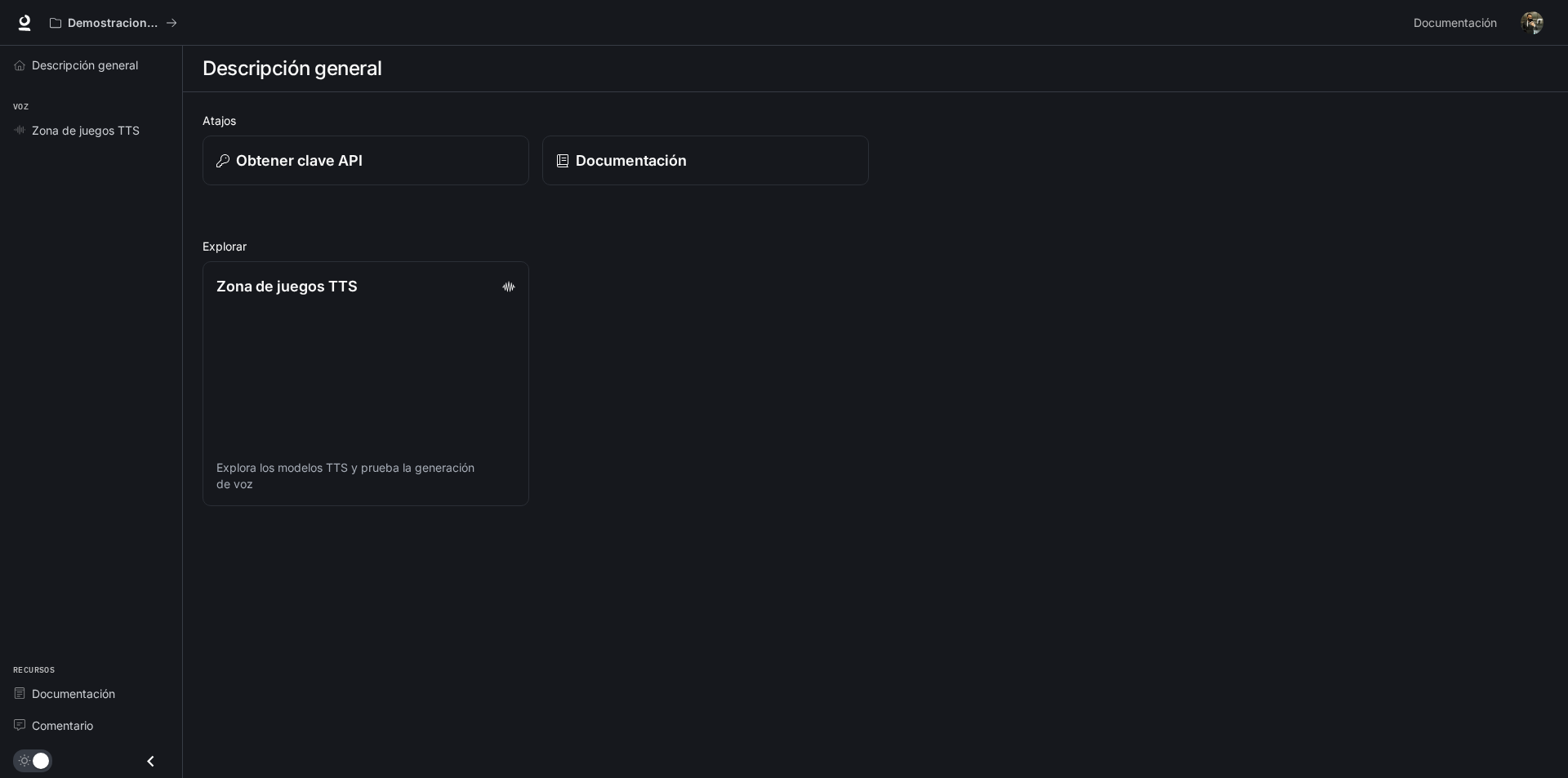 click on "Zona de juegos TTS Explora los modelos TTS y prueba la generación de voz" at bounding box center [869, 153] 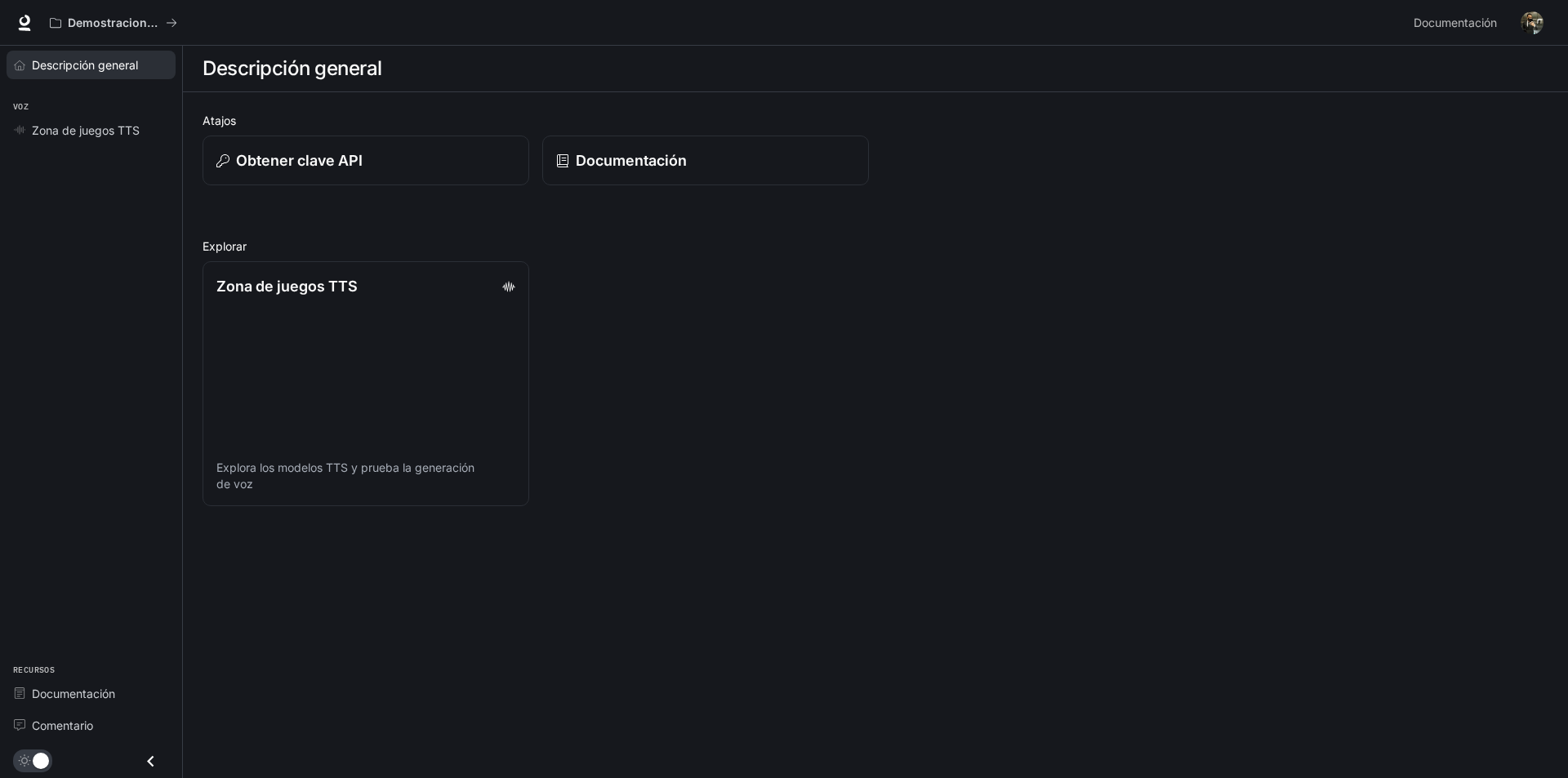 click on "Descripción general" at bounding box center (85, 64) 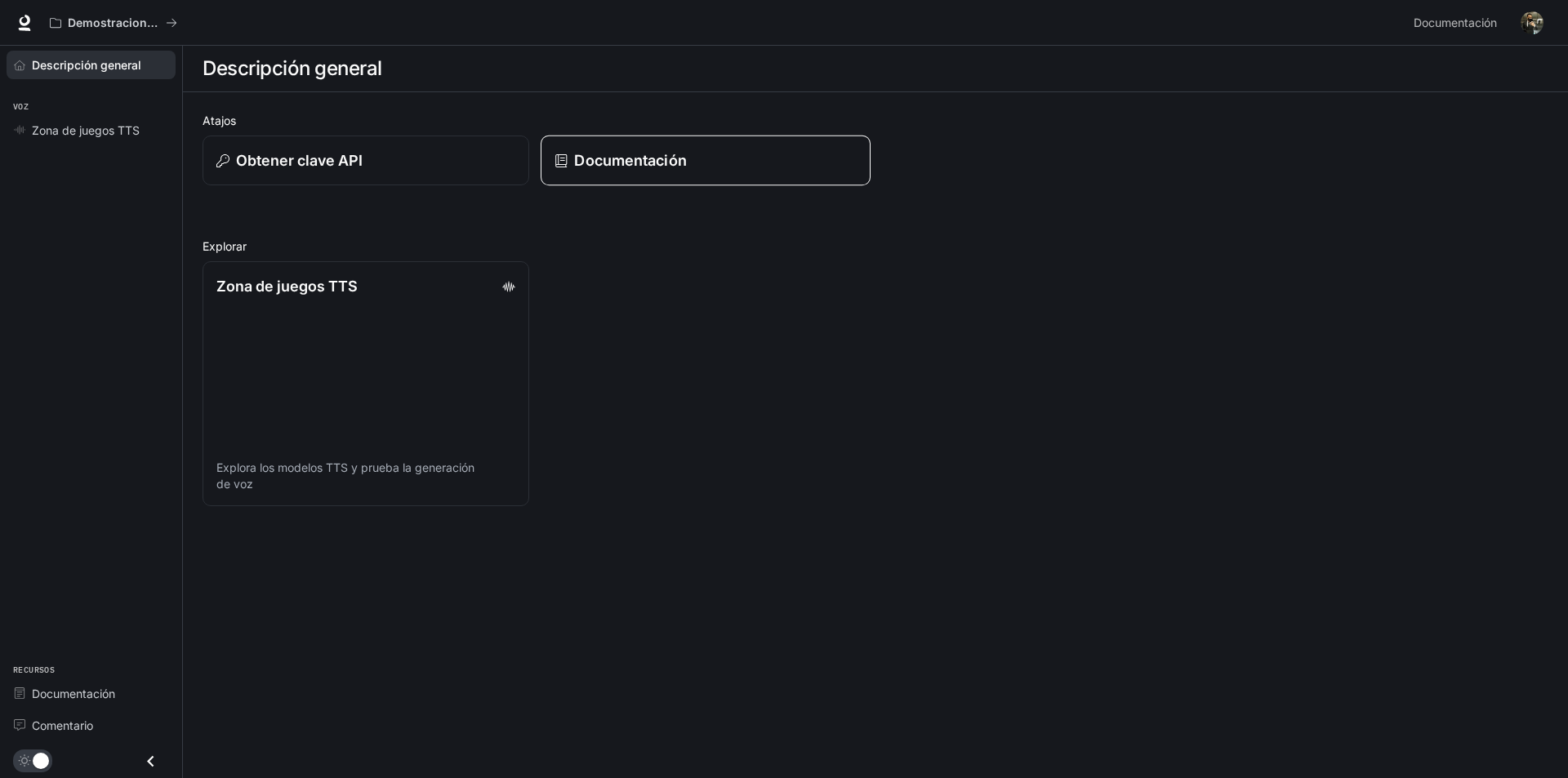 click on "Documentación" at bounding box center [706, 161] 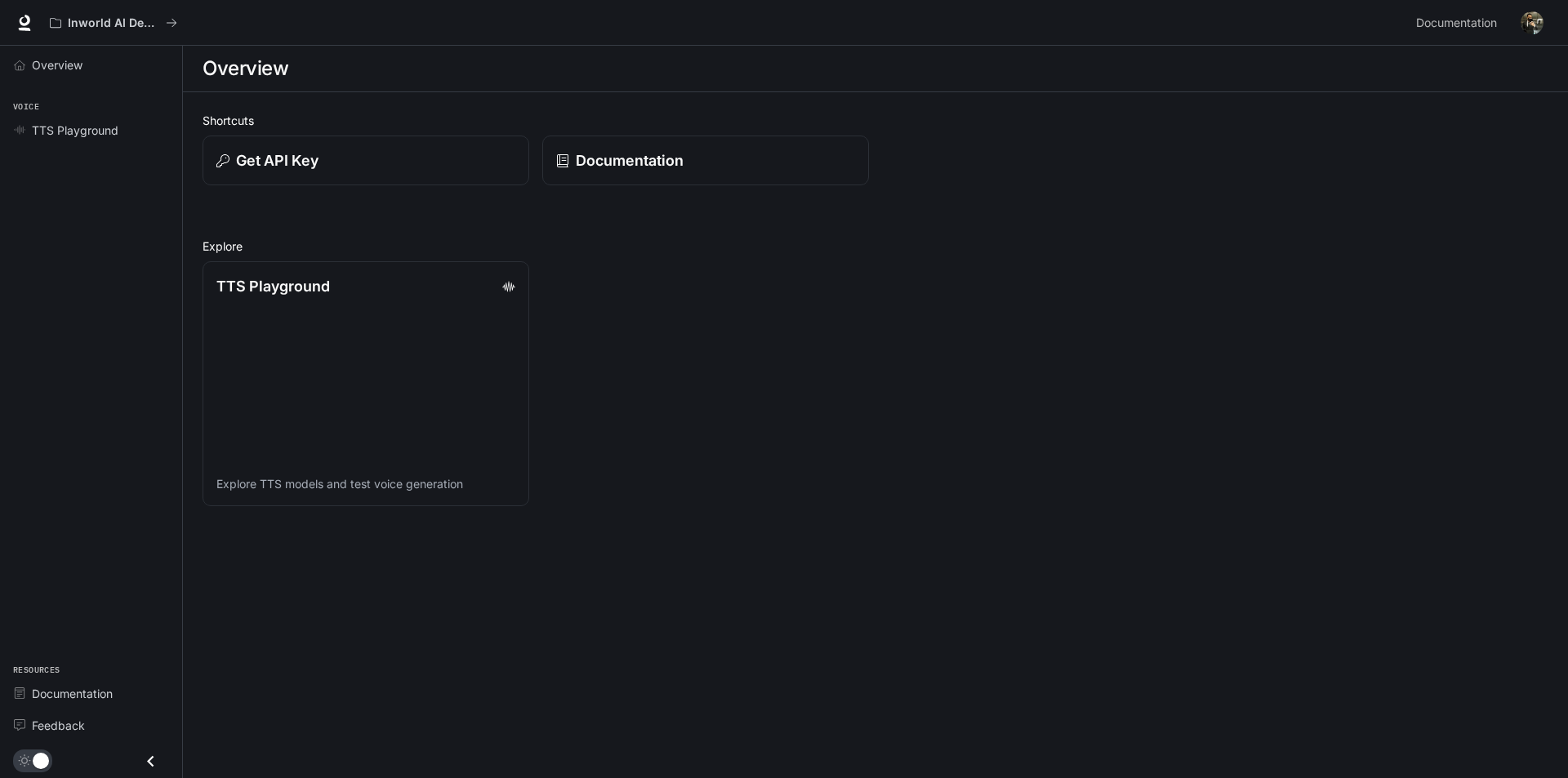 scroll, scrollTop: 0, scrollLeft: 0, axis: both 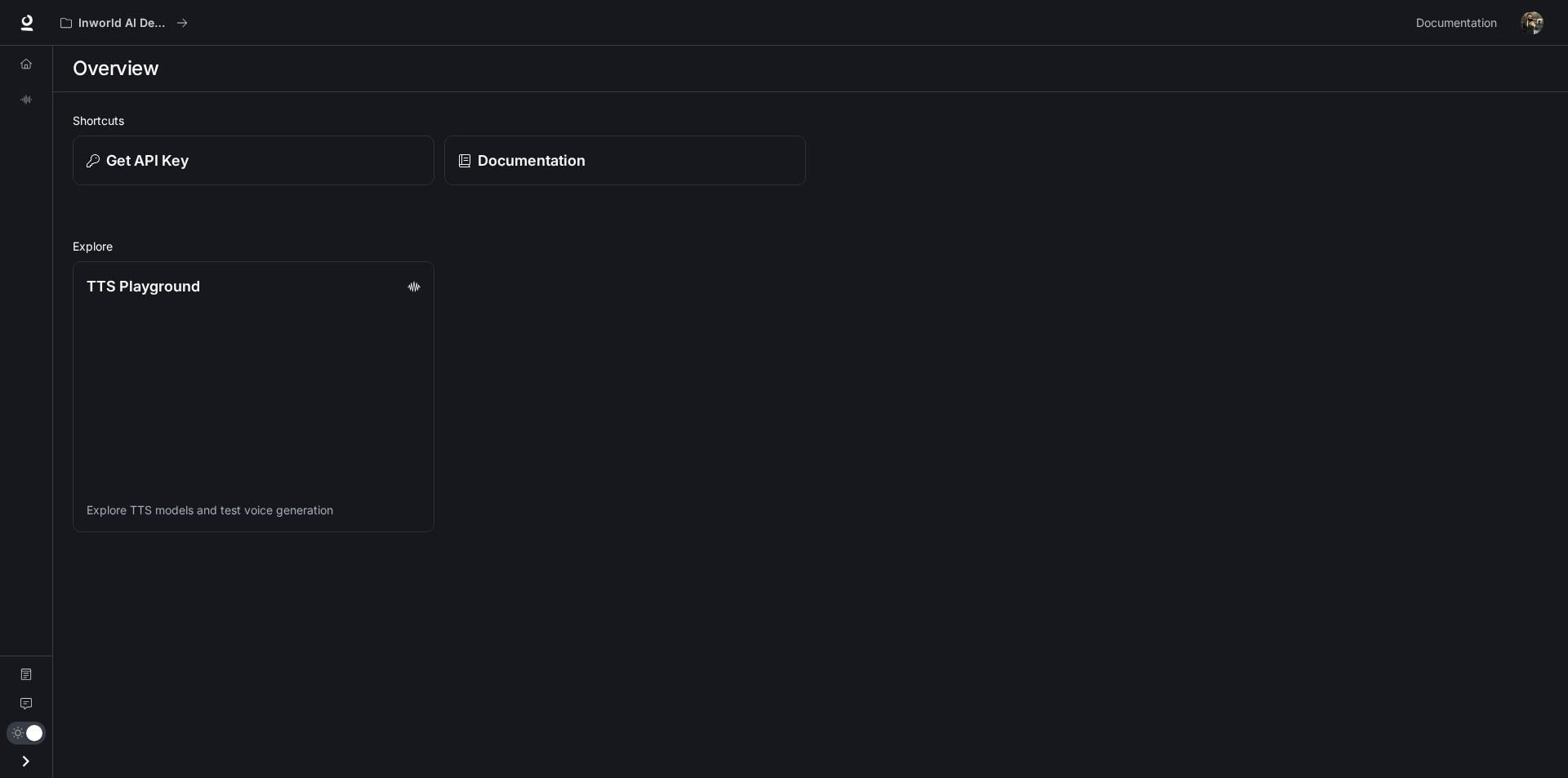 click at bounding box center [25, 761] 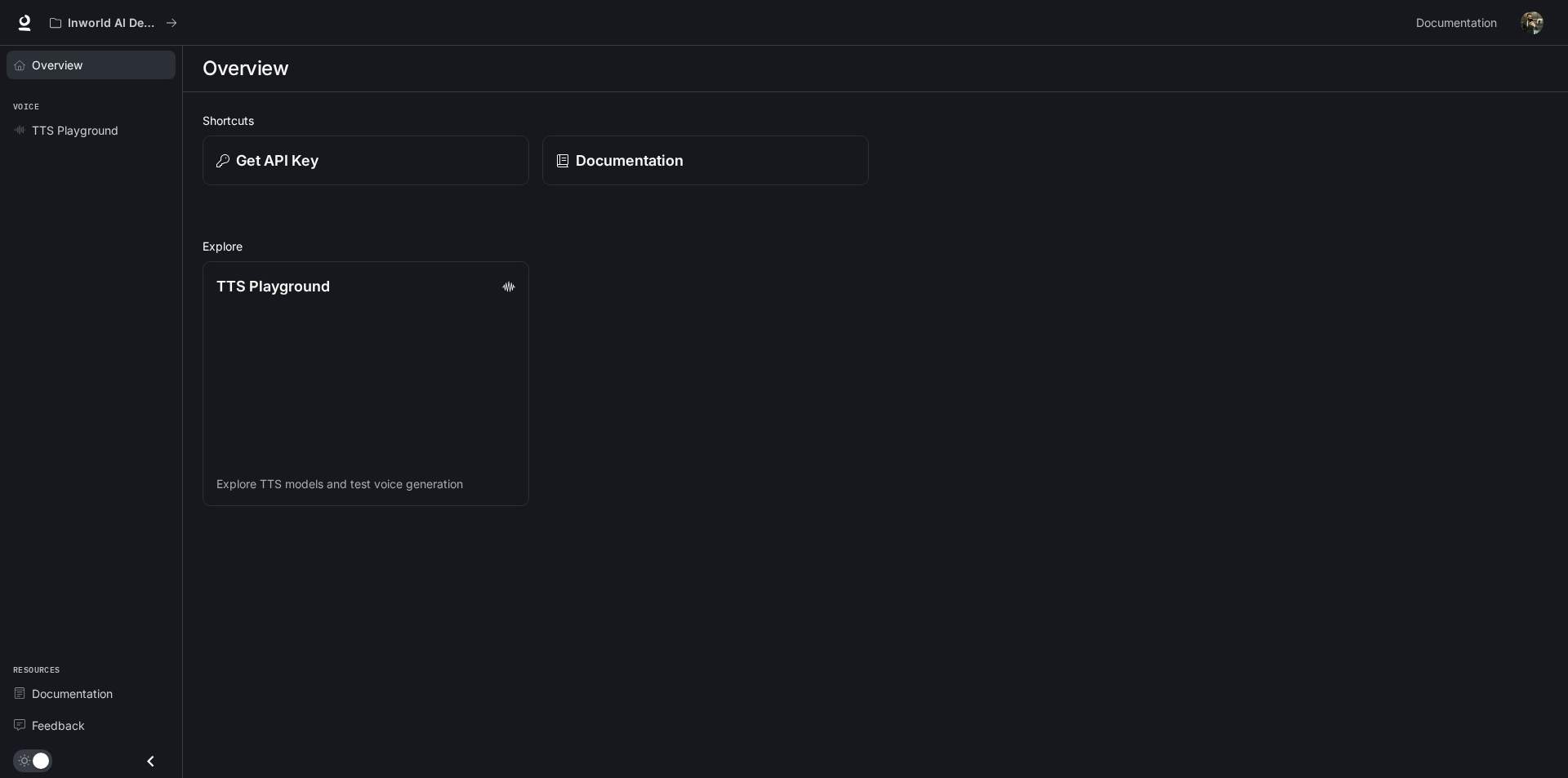click on "Overview" at bounding box center (91, 64) 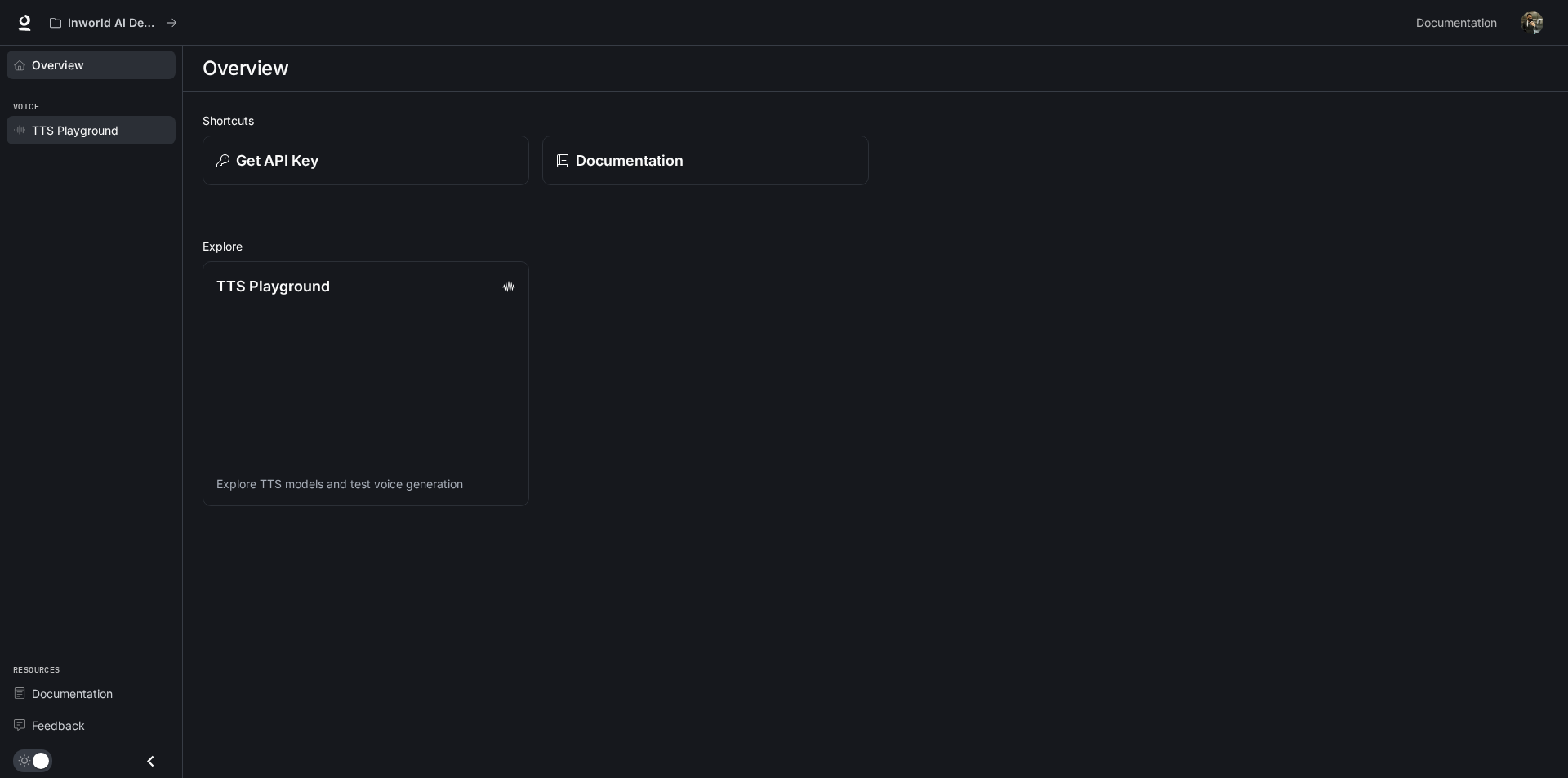 click on "TTS Playground" at bounding box center [75, 130] 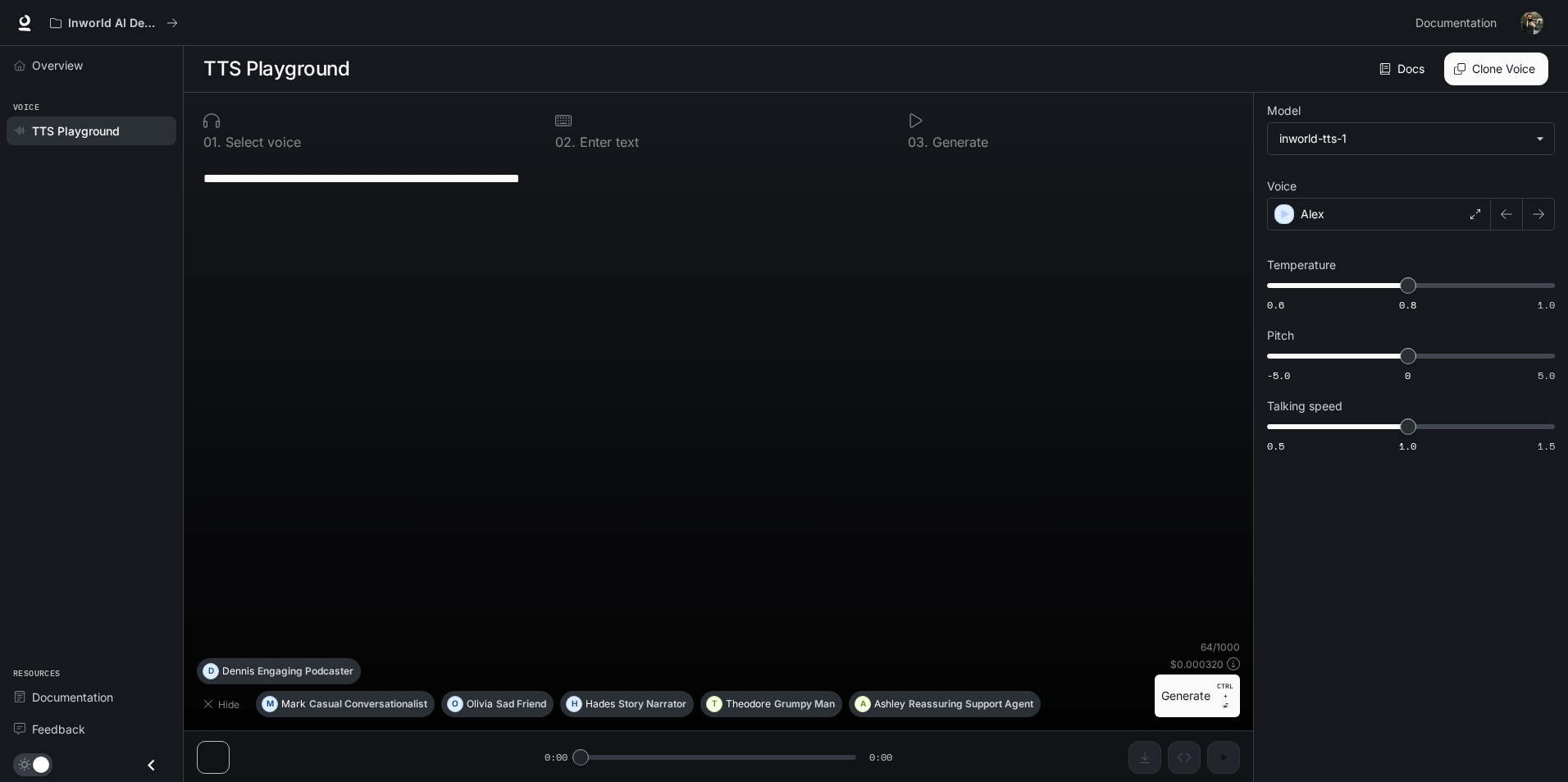 click on "Resources" at bounding box center (91, 674) 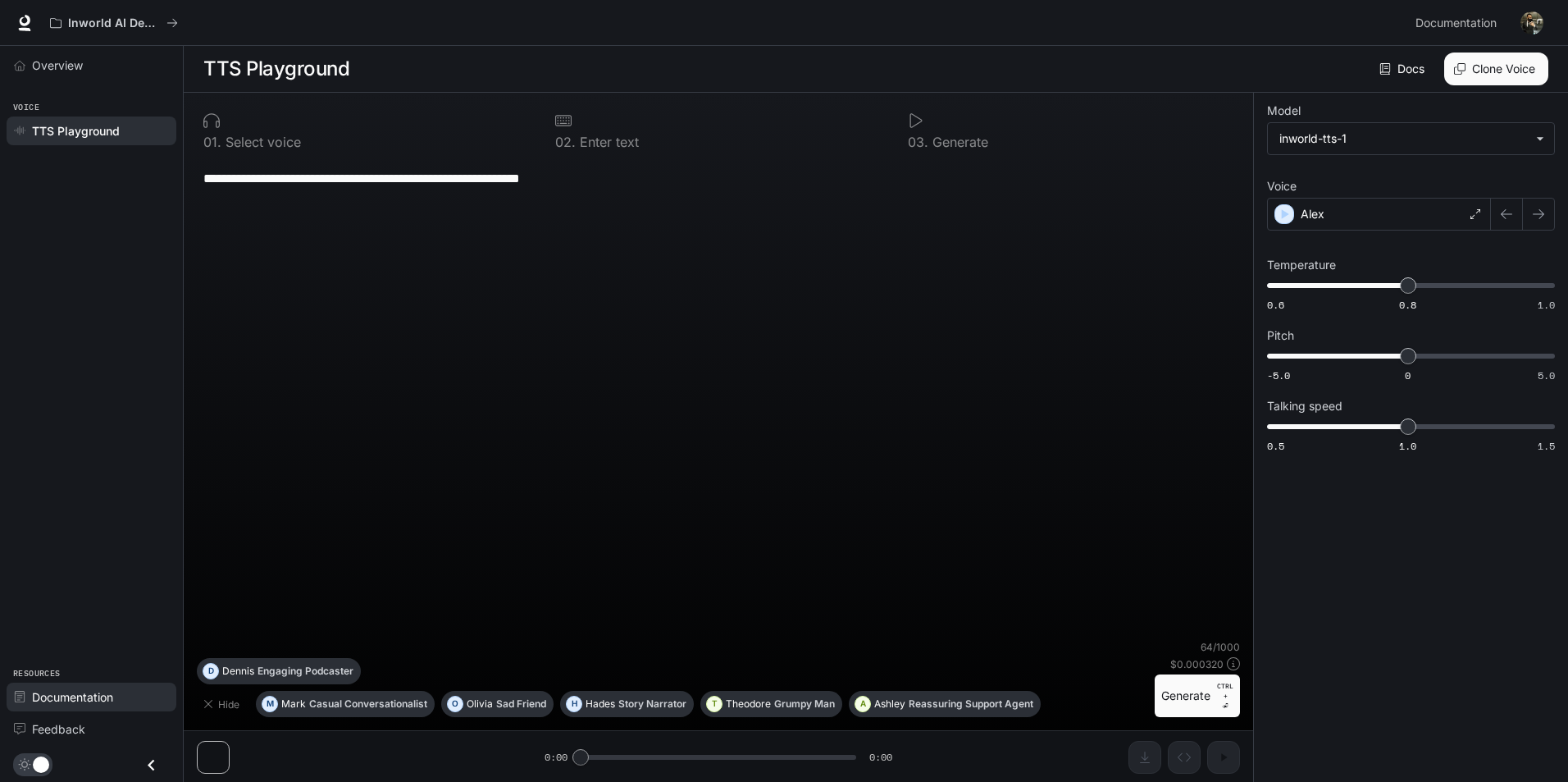 click on "Documentation" at bounding box center (72, 697) 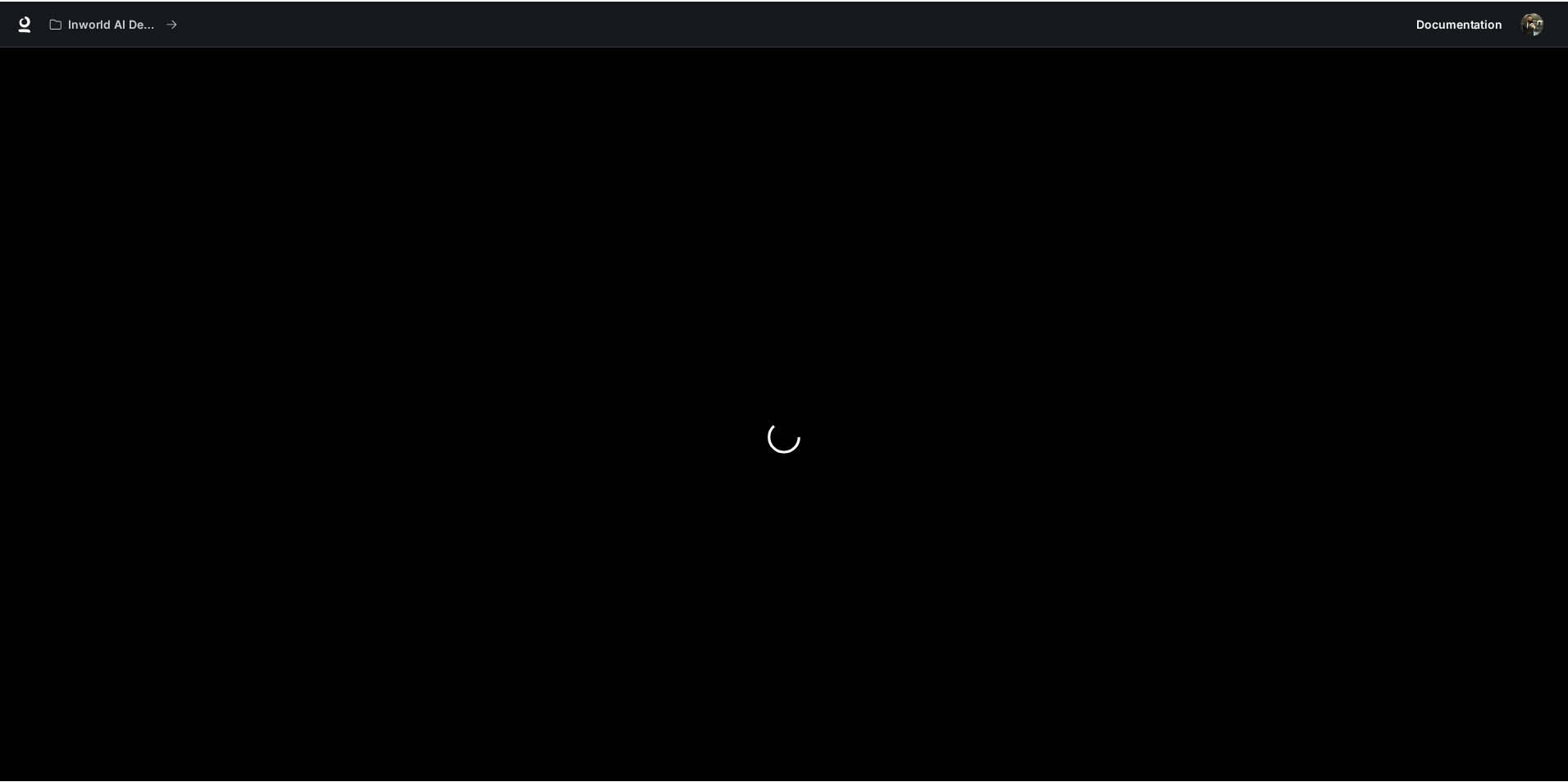 scroll, scrollTop: 0, scrollLeft: 0, axis: both 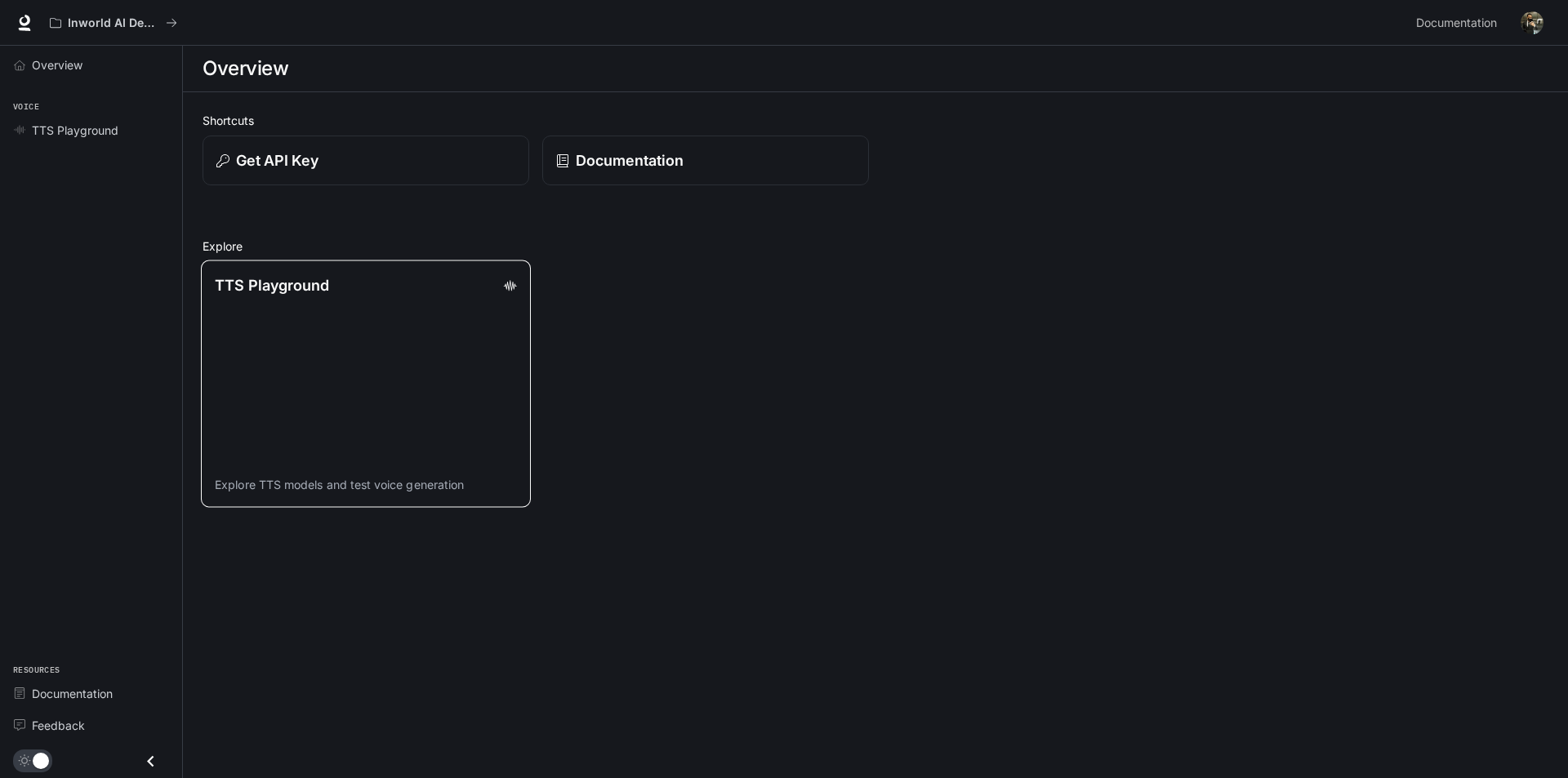 click on "TTS Playground Explore TTS models and test voice generation" at bounding box center (366, 384) 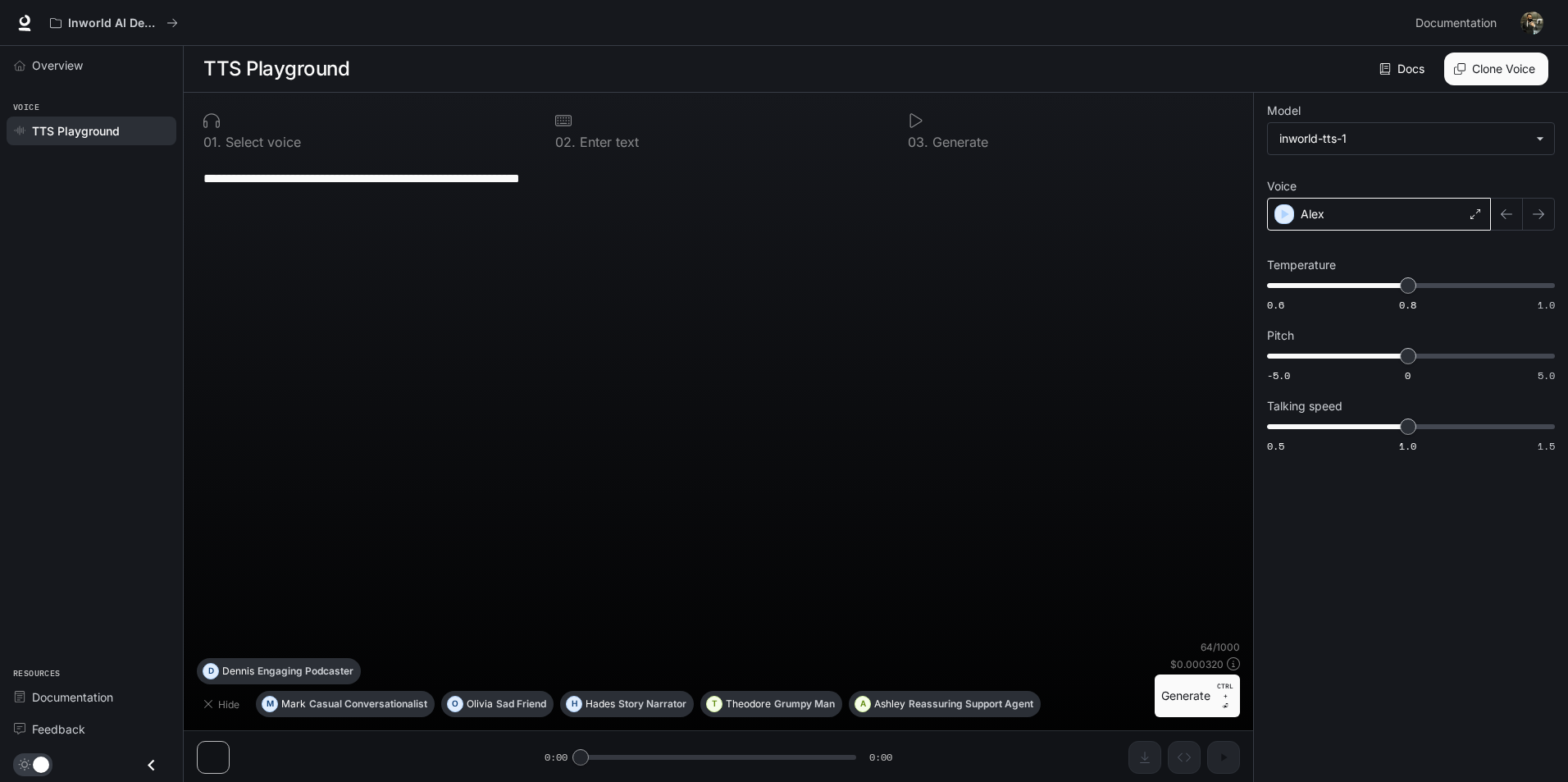 click on "Alex" at bounding box center [1379, 214] 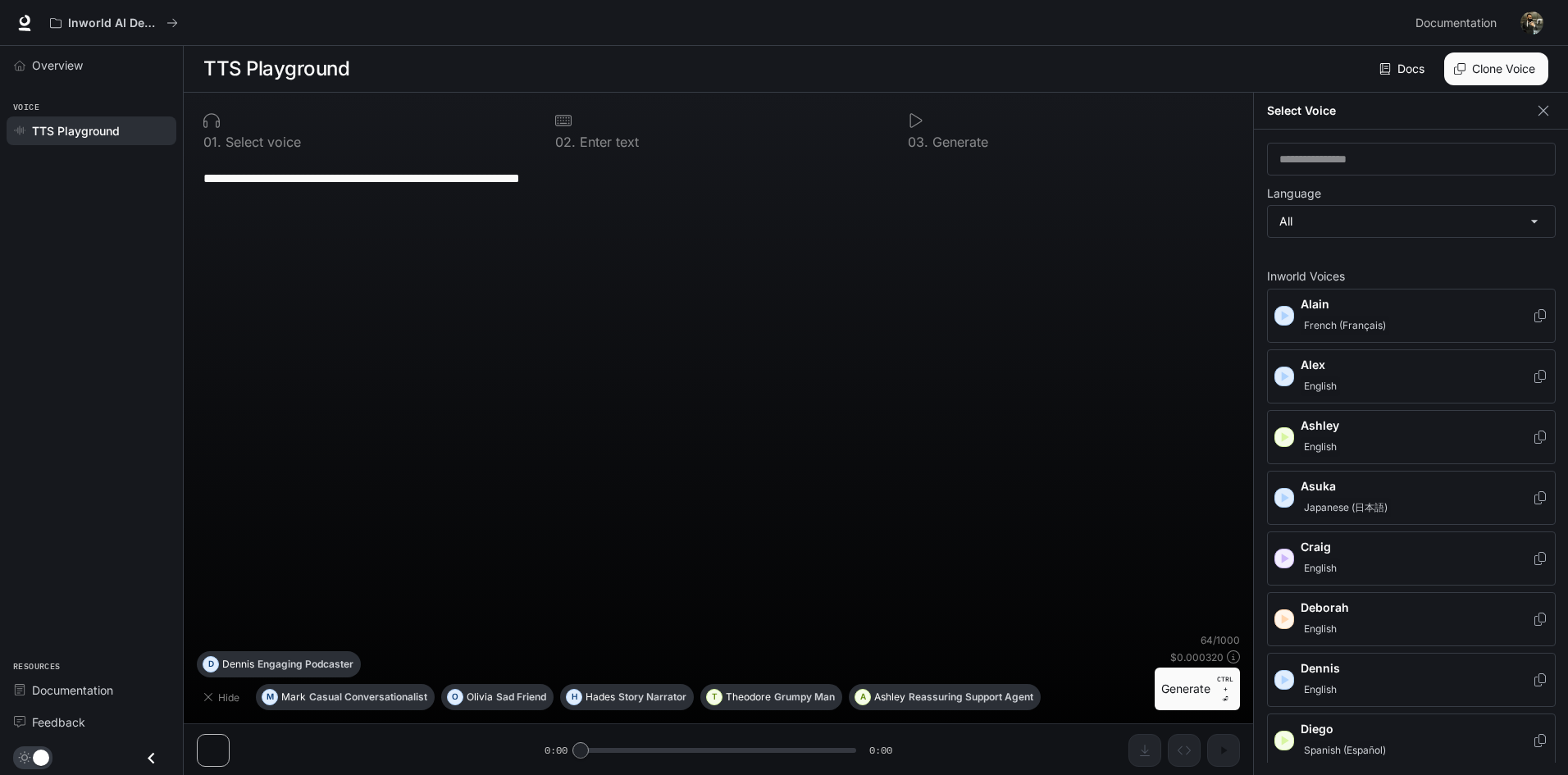 click on "**********" at bounding box center (718, 178) 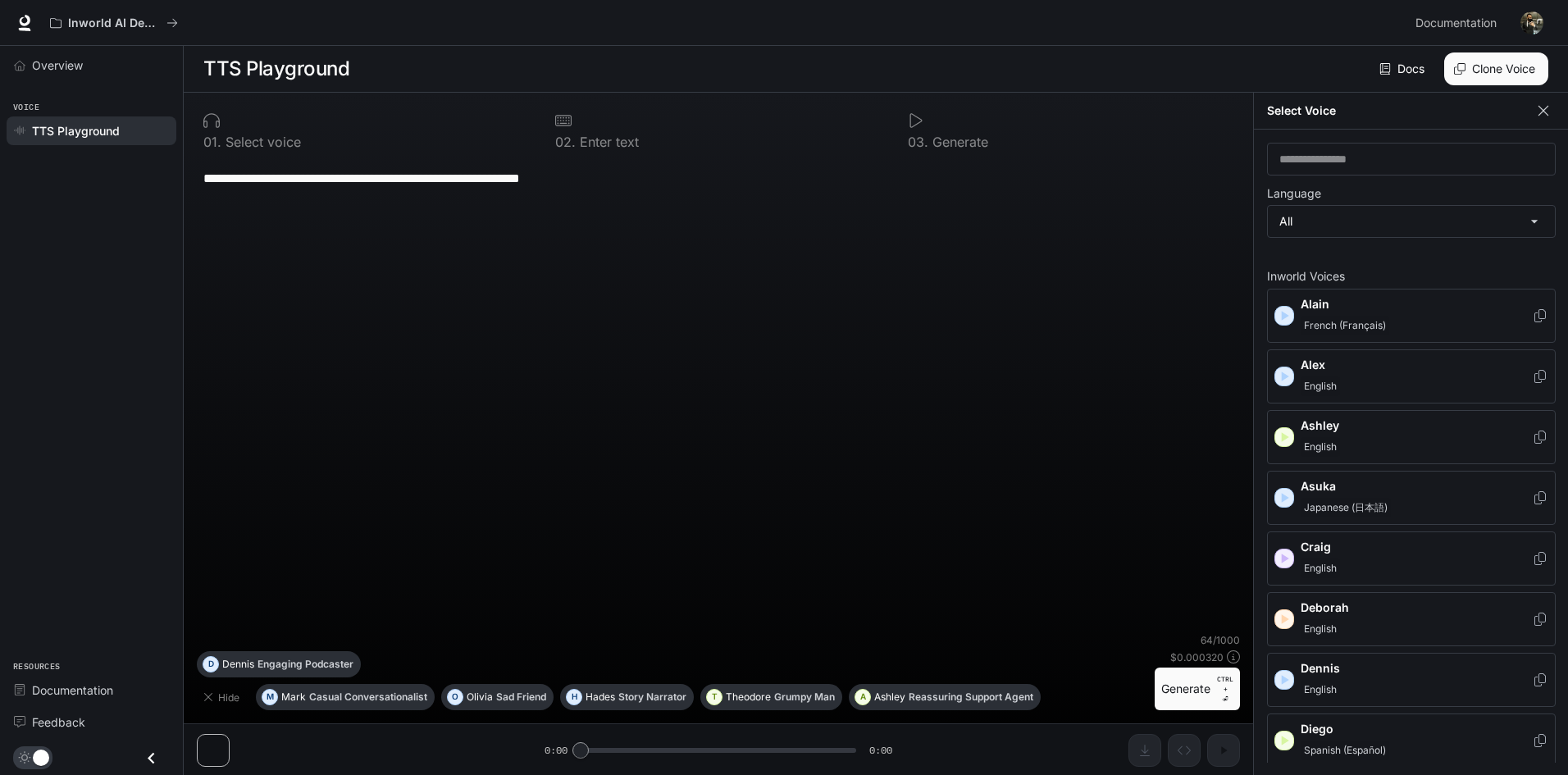 click at bounding box center [1543, 111] 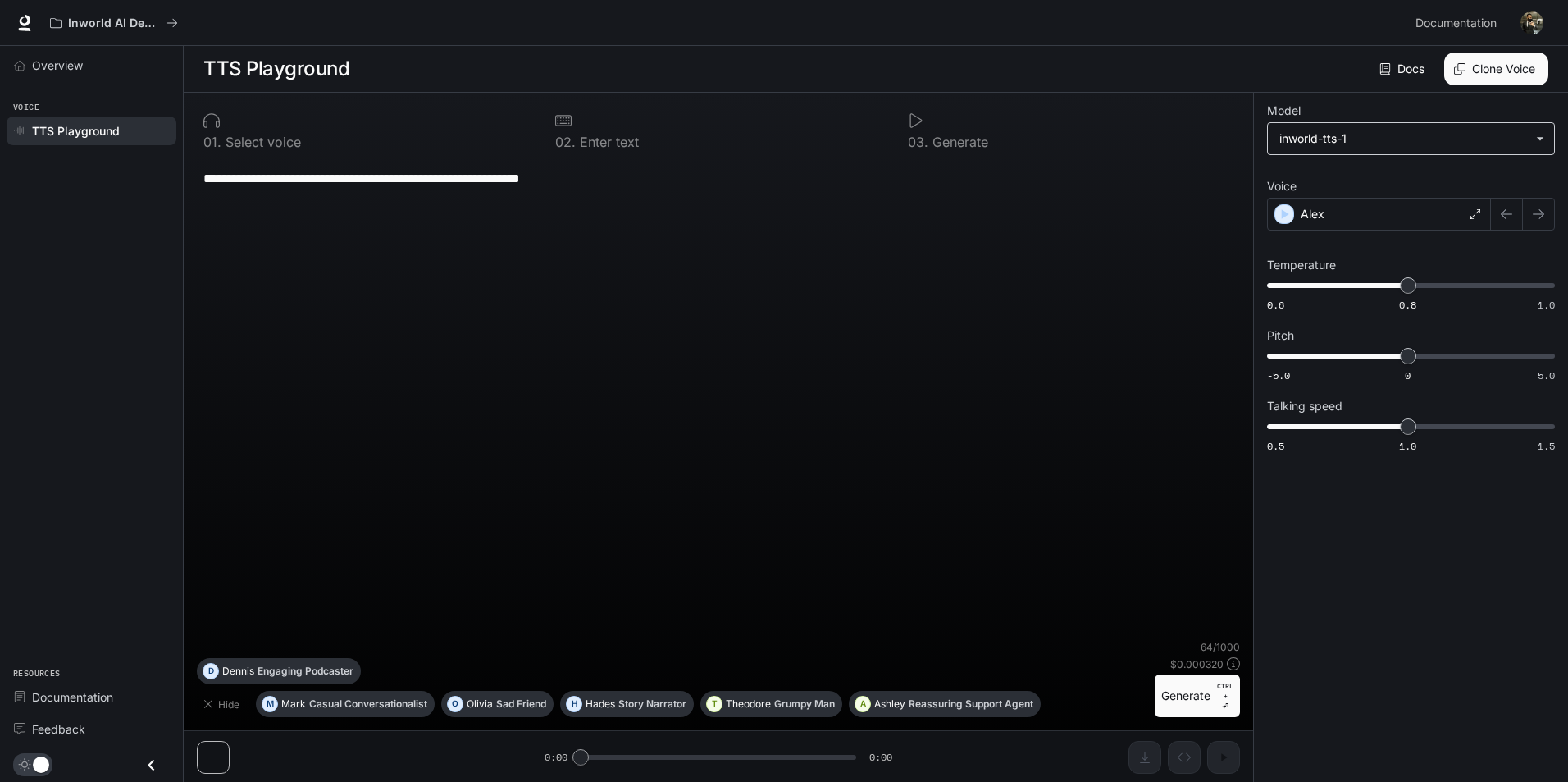 click on "**********" at bounding box center [784, 391] 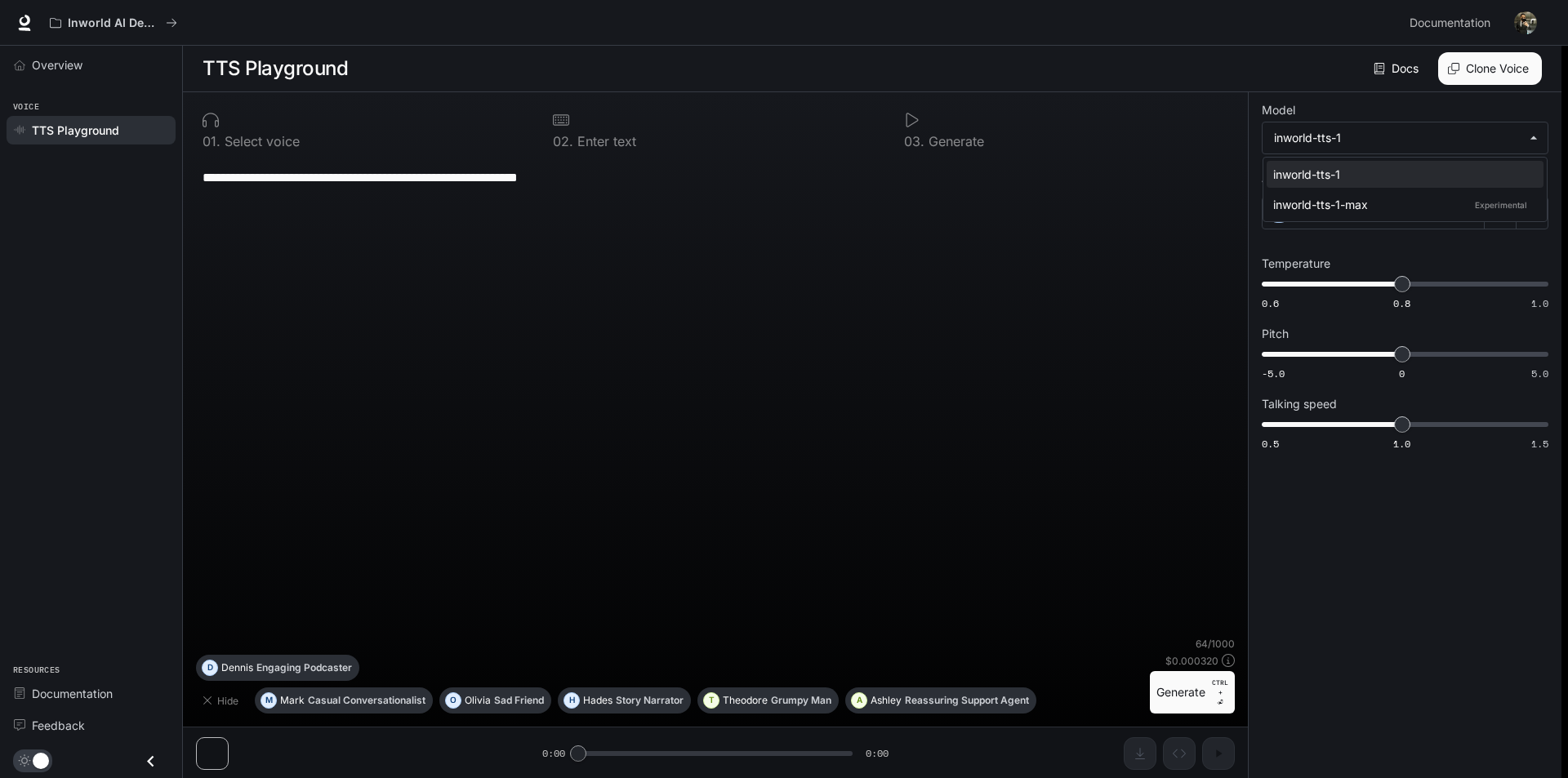 click at bounding box center (784, 389) 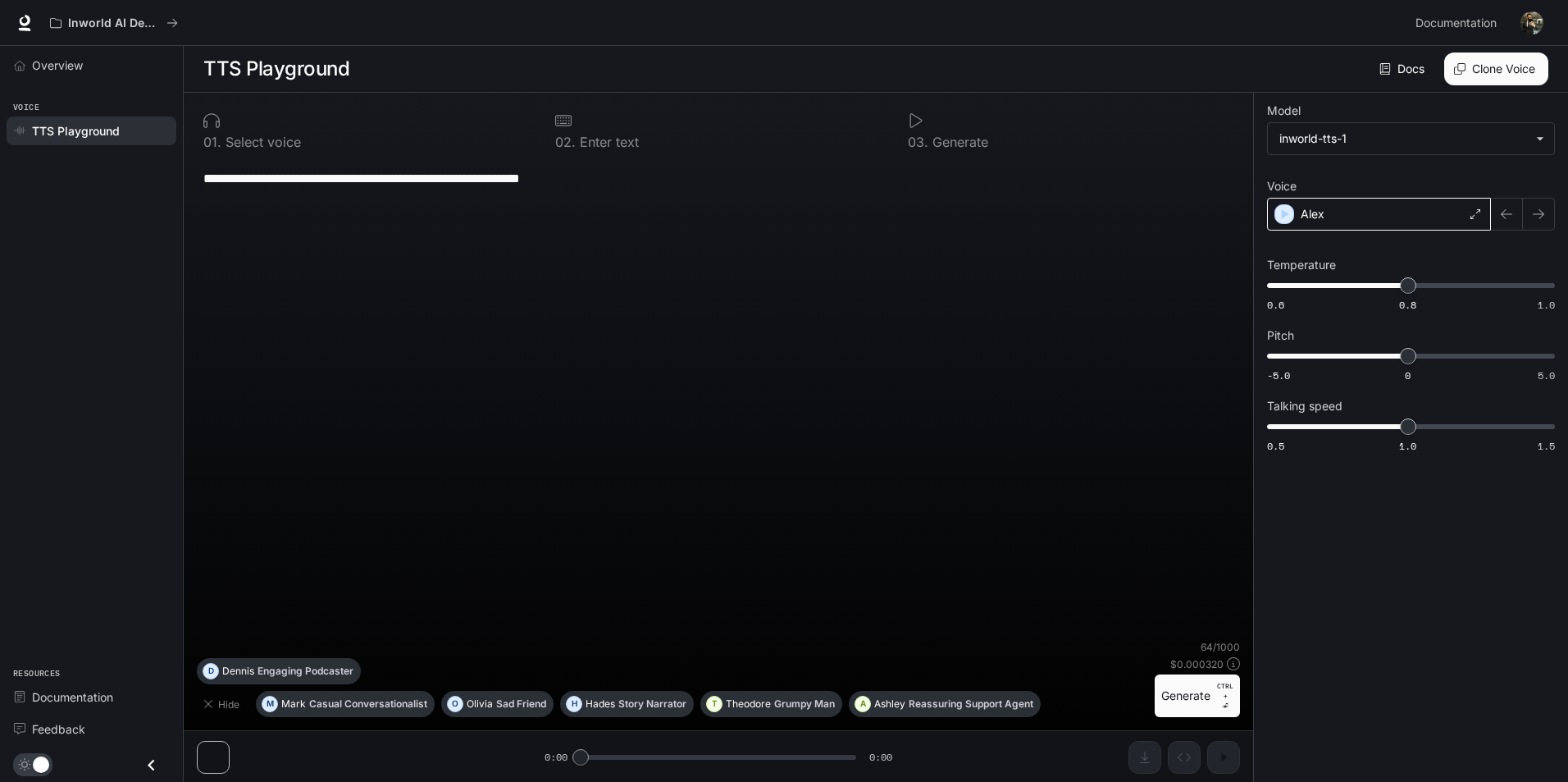click on "Alex" at bounding box center (1379, 214) 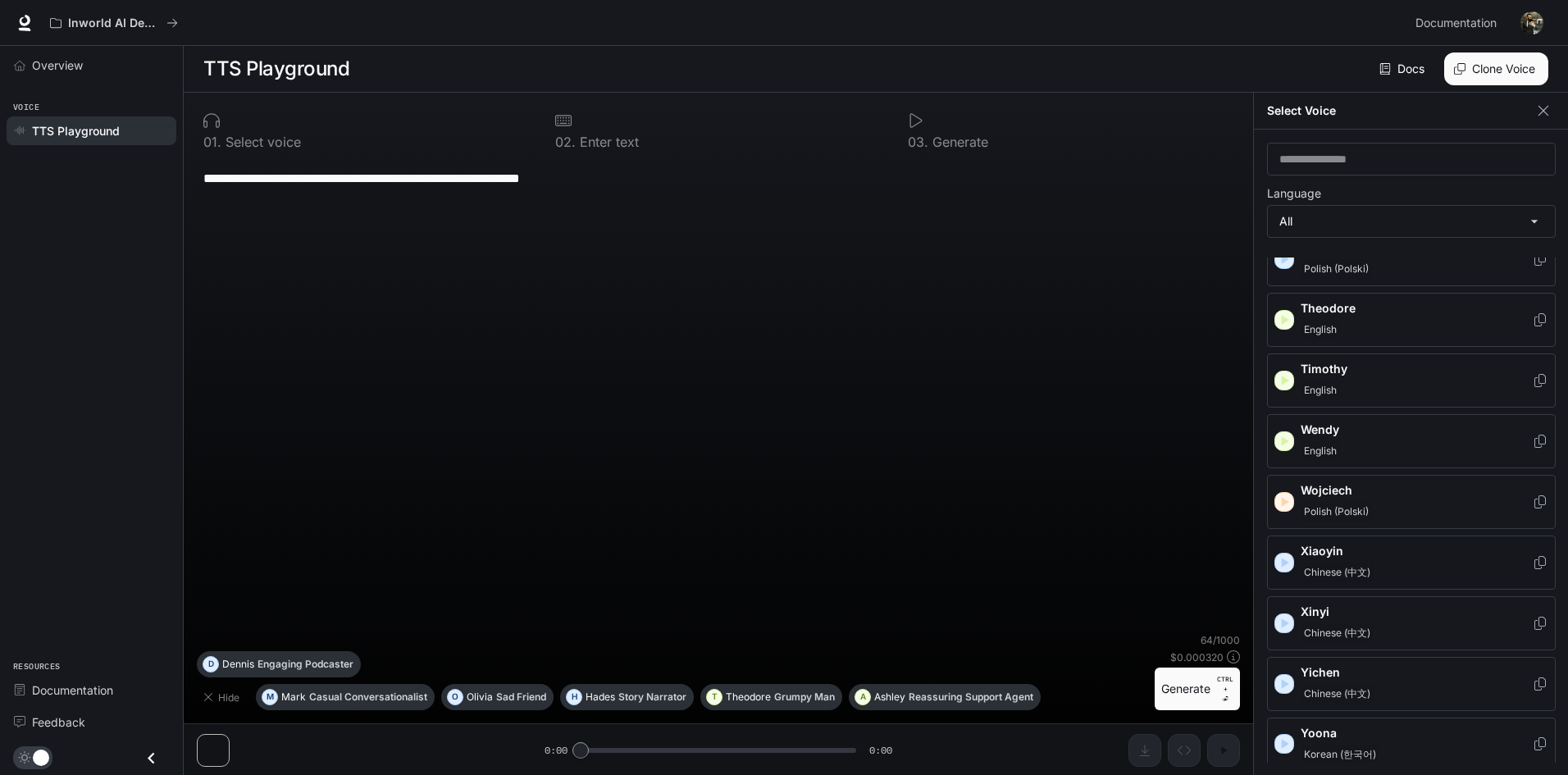 scroll, scrollTop: 2544, scrollLeft: 0, axis: vertical 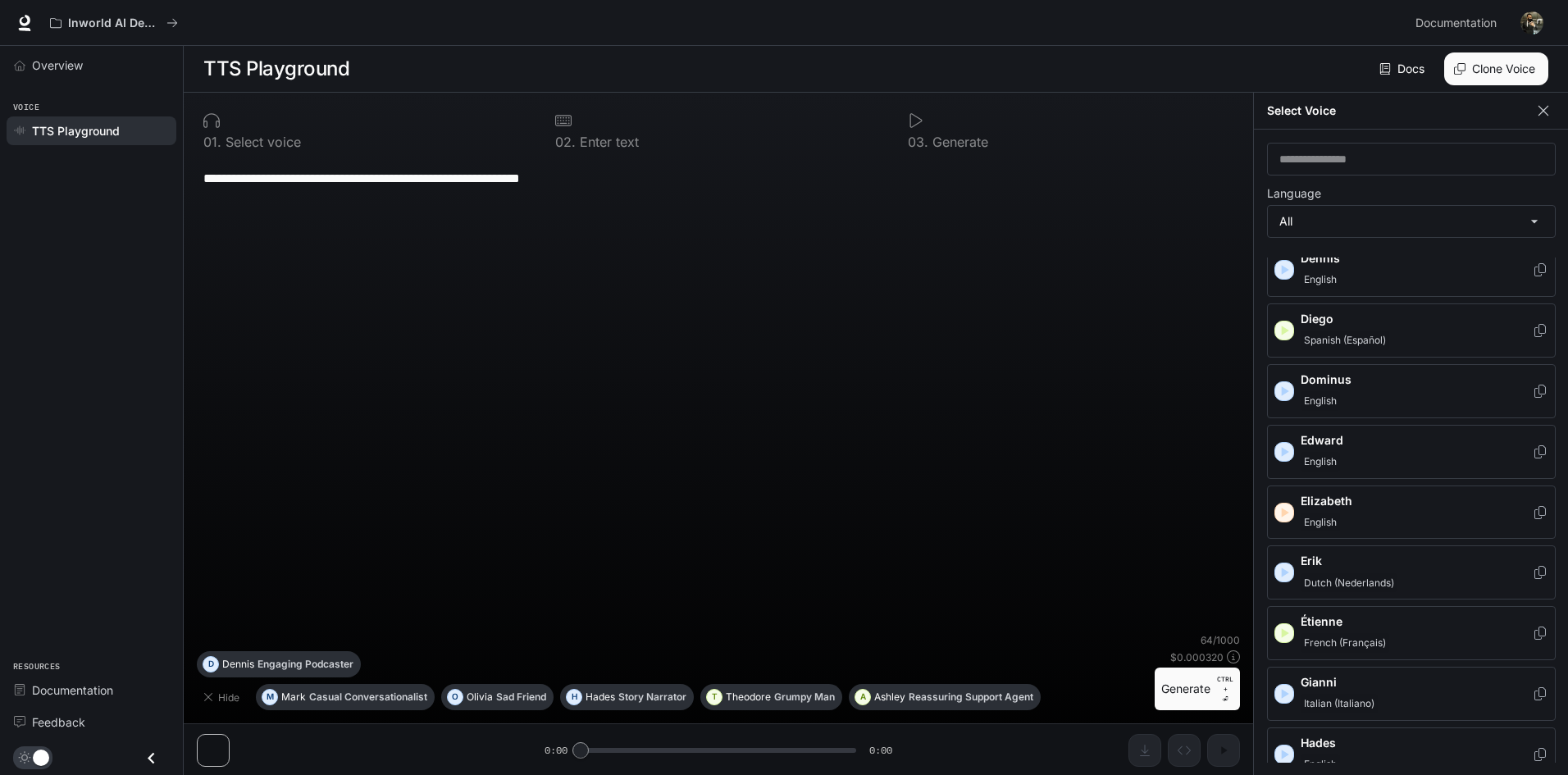 click at bounding box center (1543, 111) 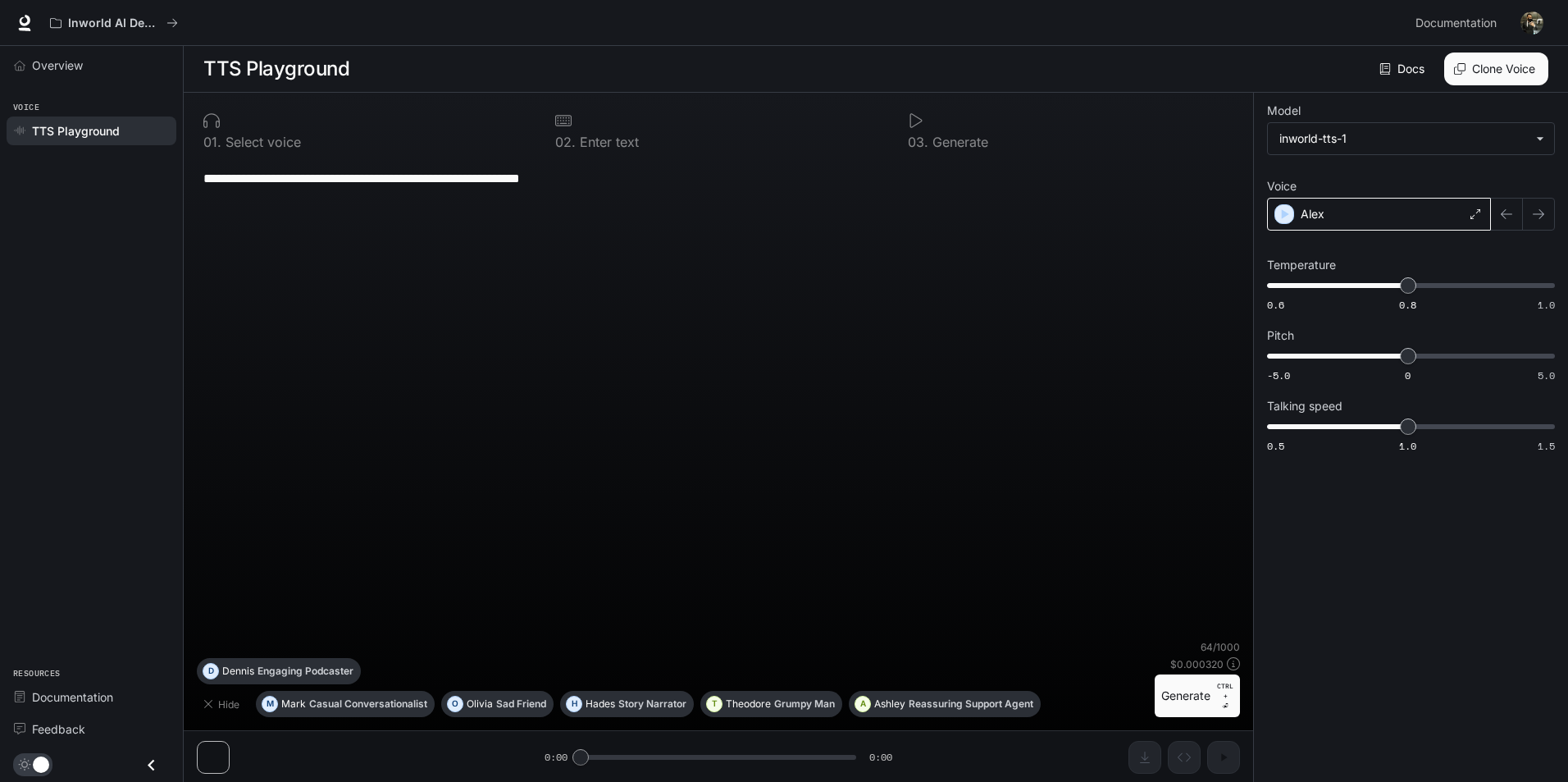 click on "Alex" at bounding box center (1379, 214) 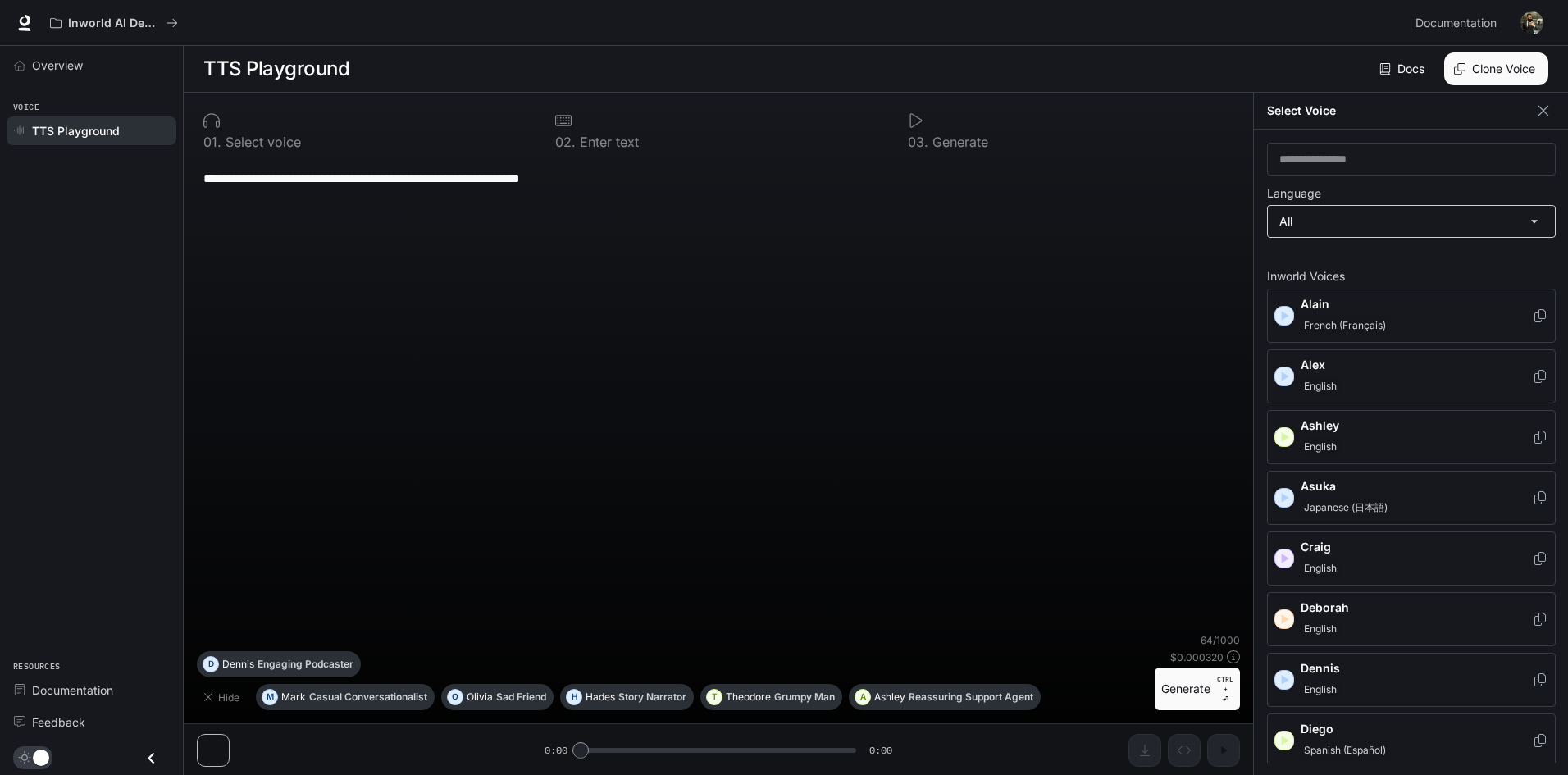 click on "**********" at bounding box center [784, 388] 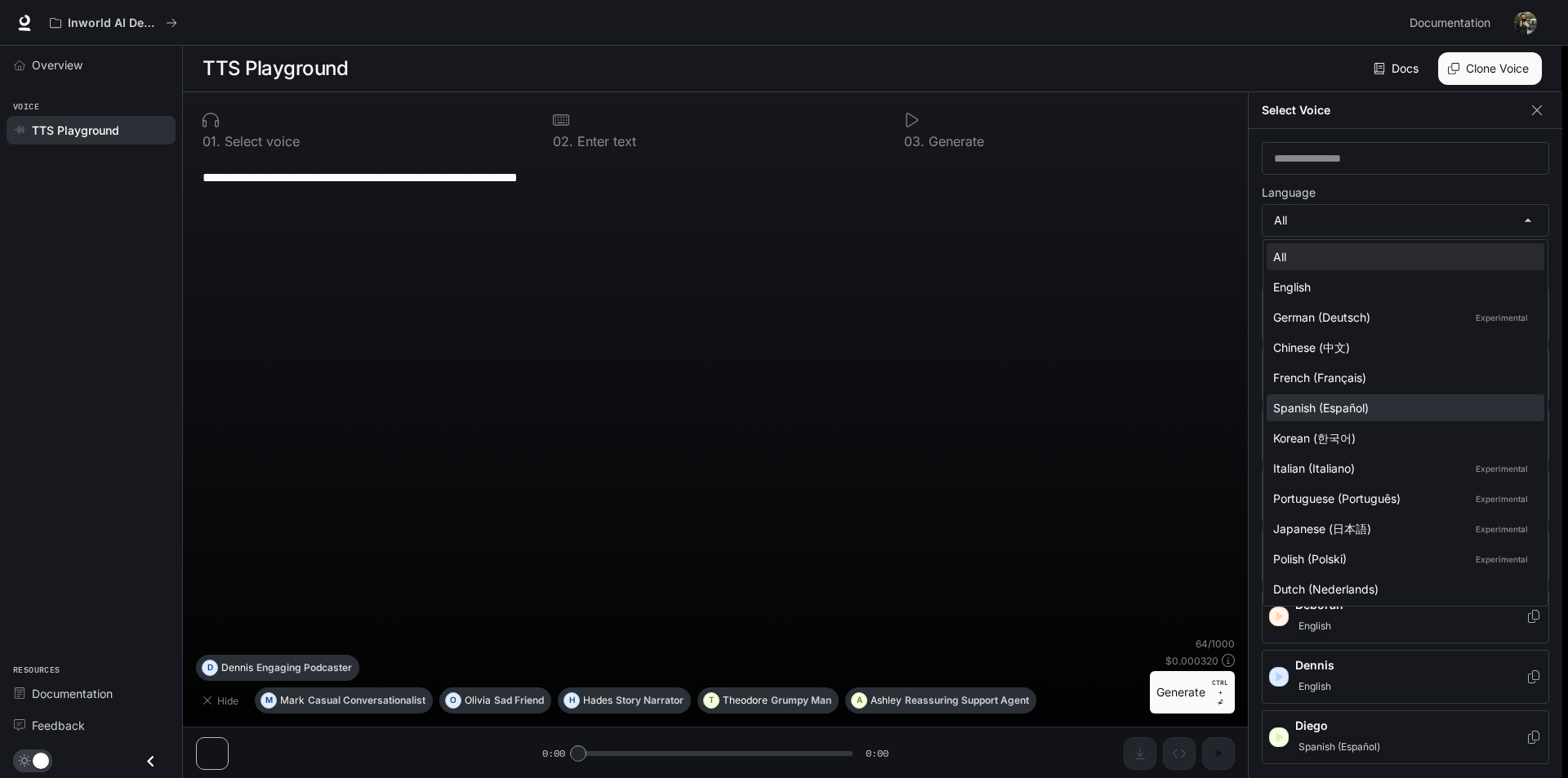 click on "Spanish (Español)" at bounding box center [1402, 256] 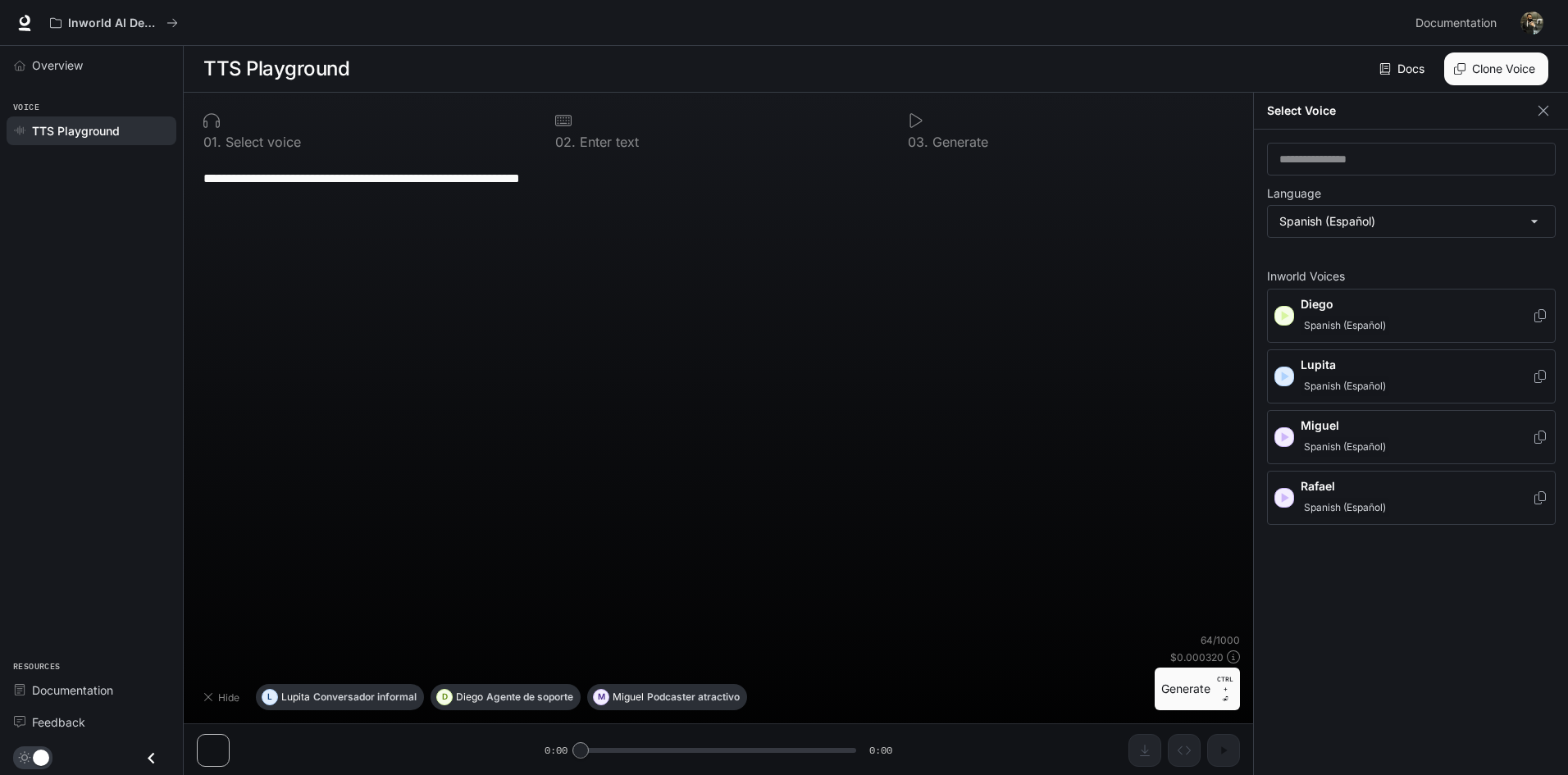 click on "Spanish (Español)" at bounding box center [1345, 326] 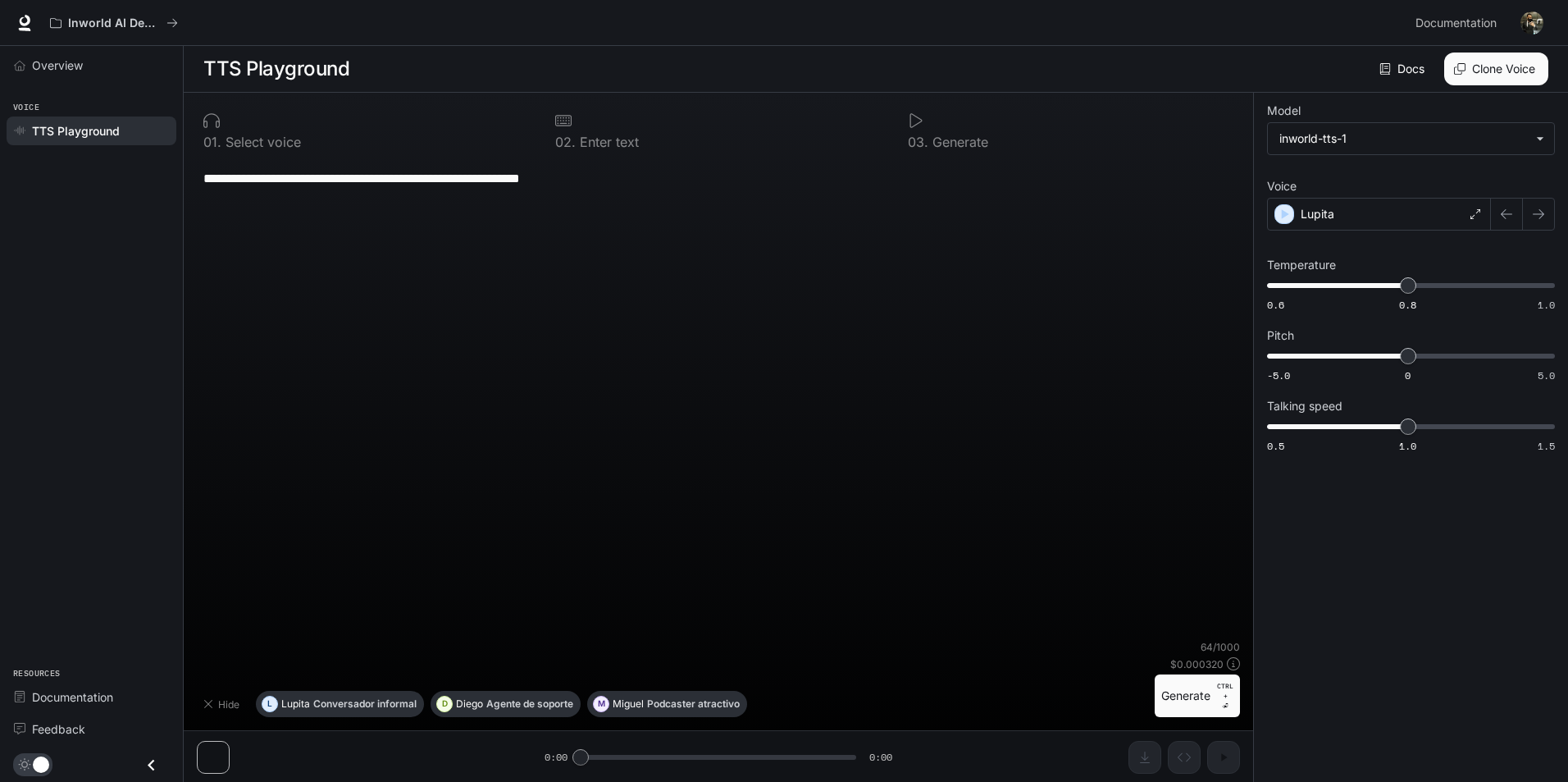 click on "**********" at bounding box center (718, 399) 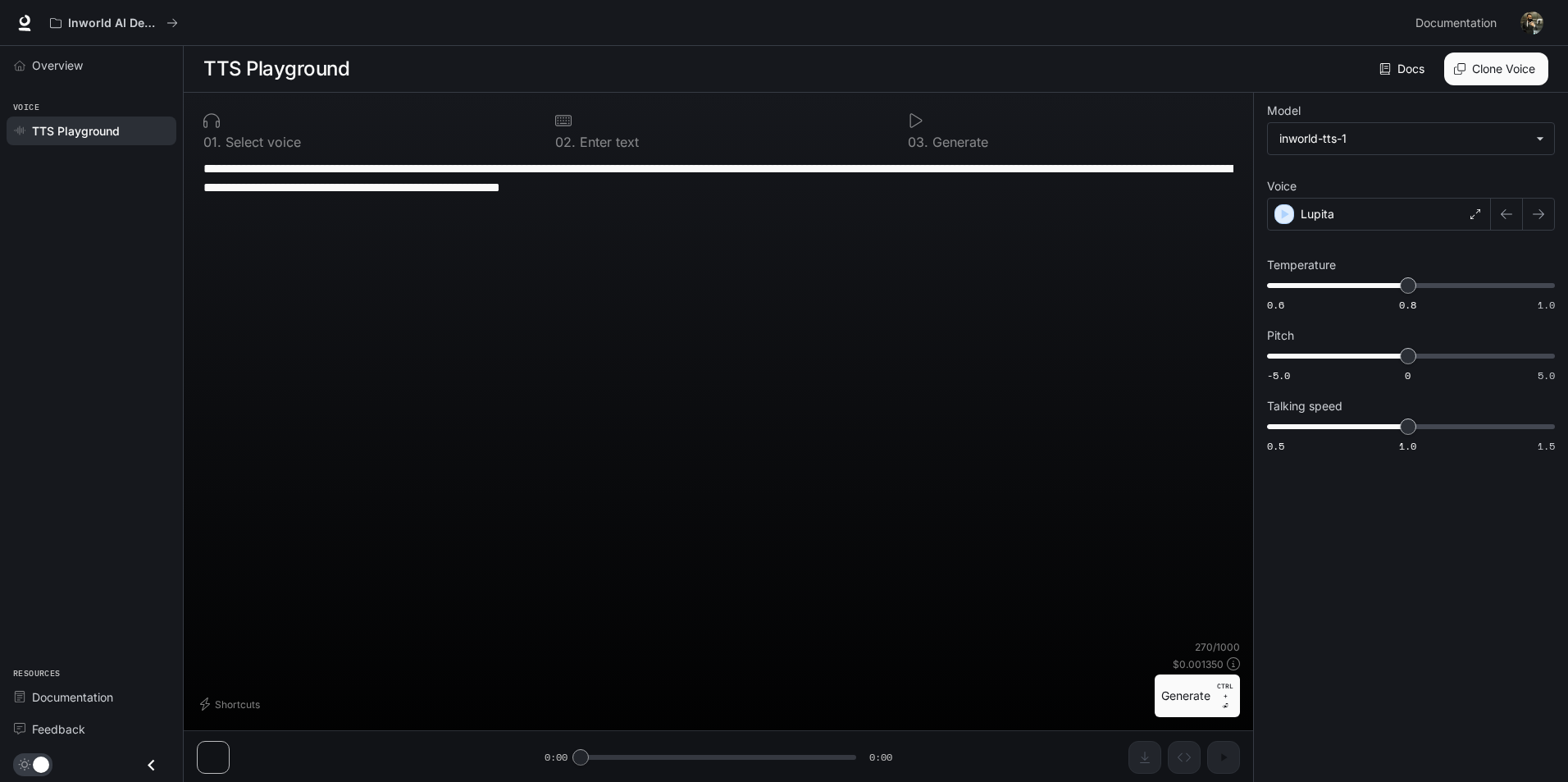 type on "**********" 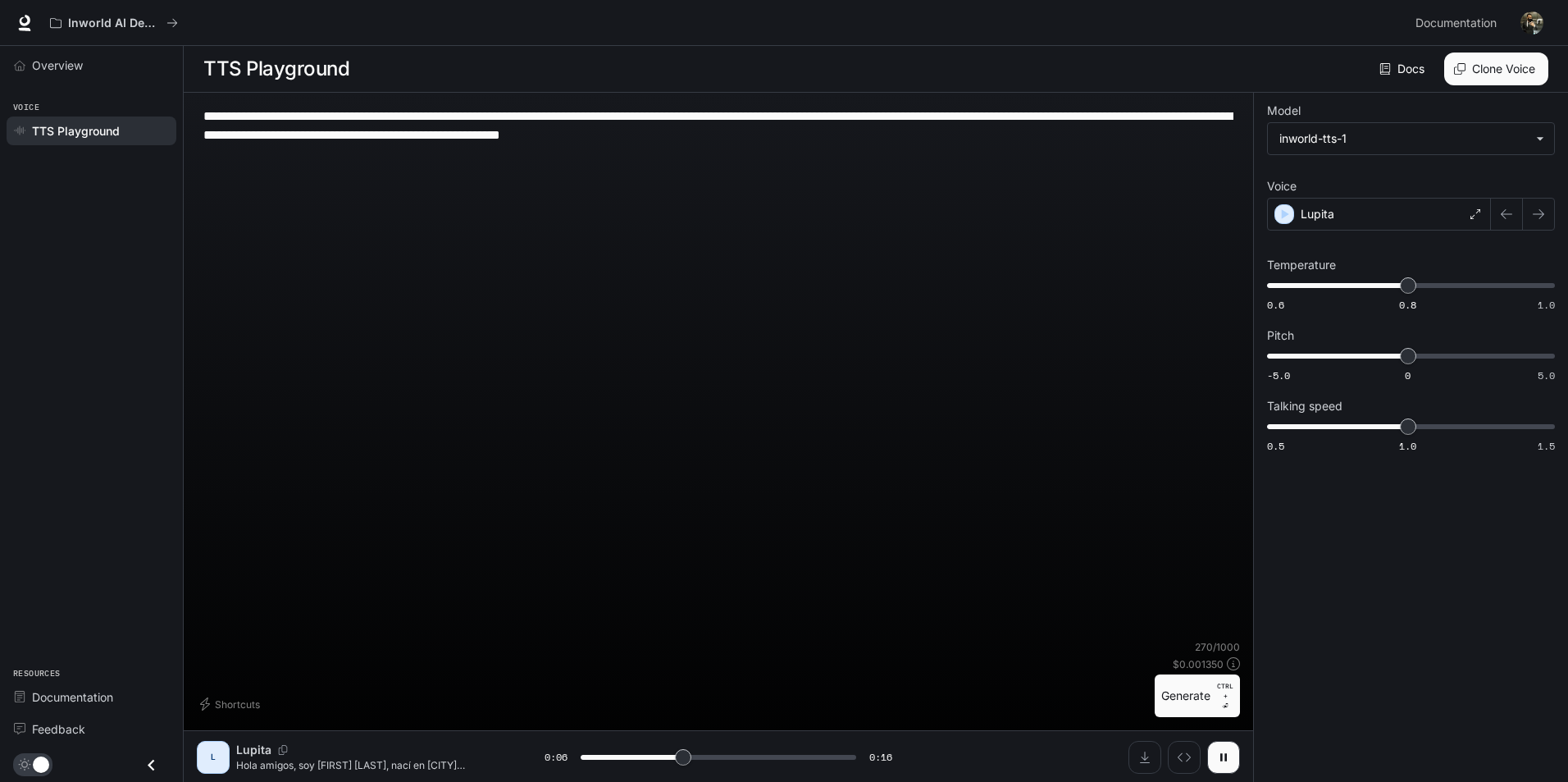 scroll, scrollTop: 1, scrollLeft: 0, axis: vertical 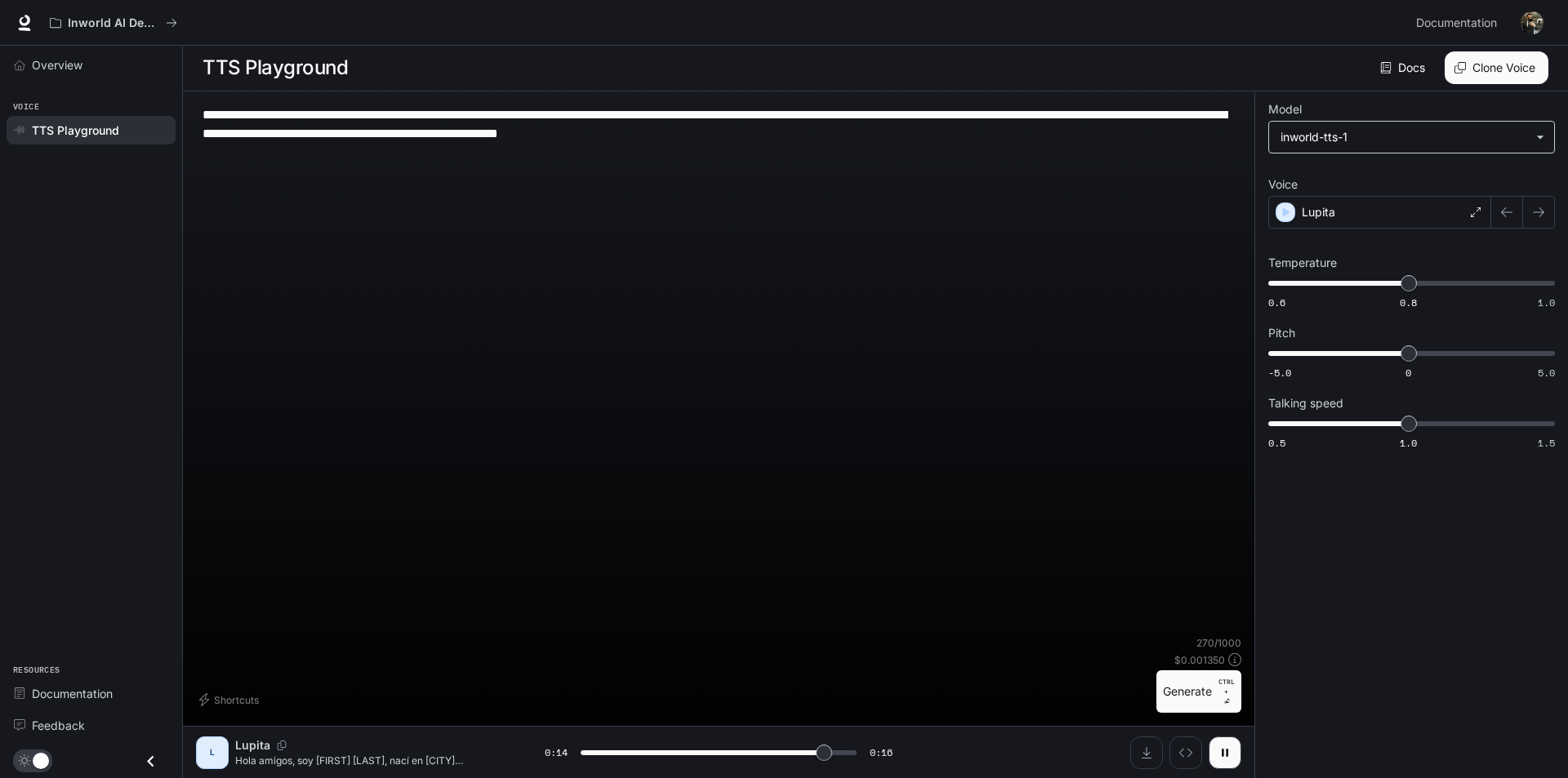 click on "**********" at bounding box center (784, 389) 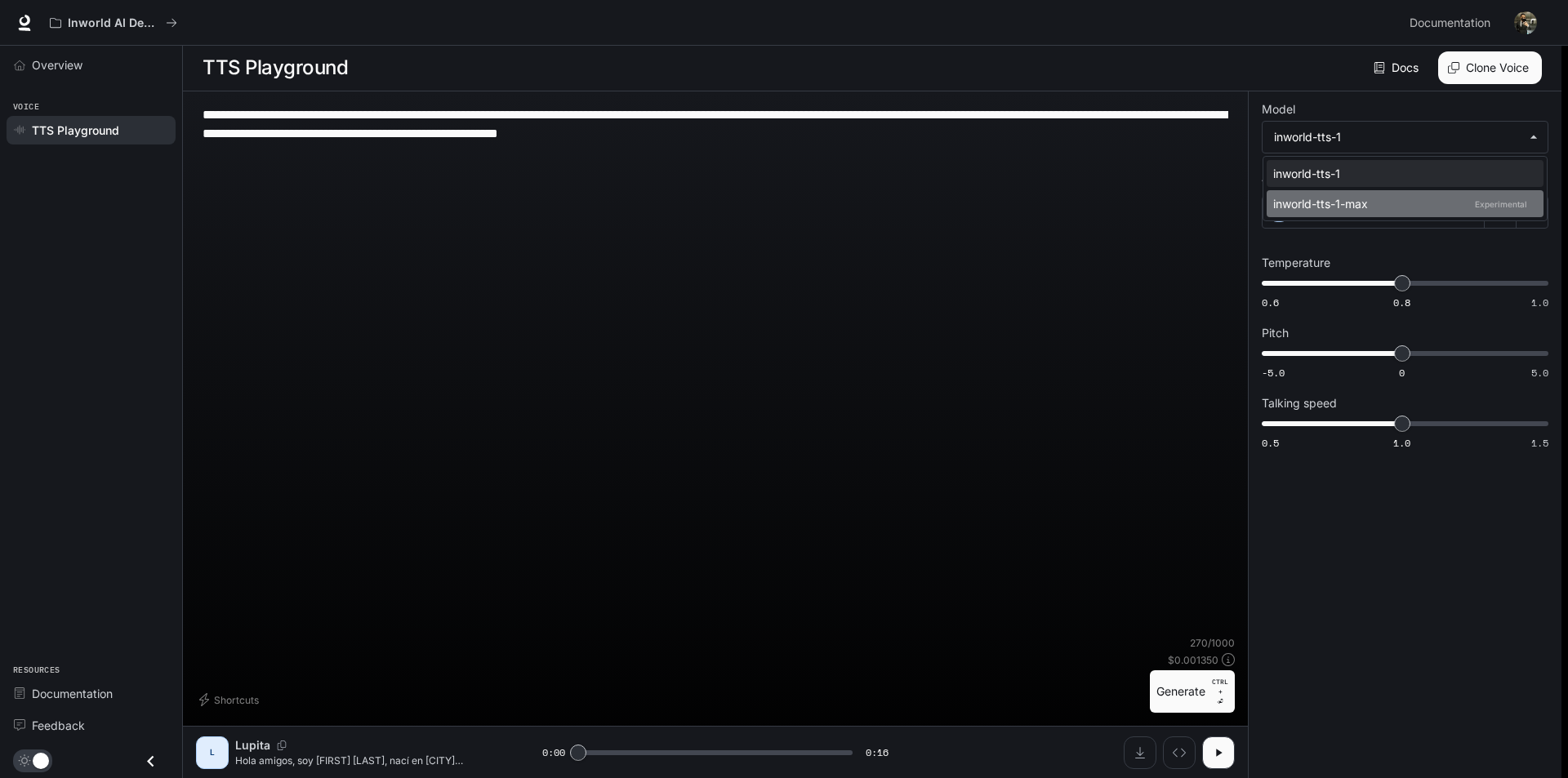 click on "inworld-tts-1-max Experimental" at bounding box center [1401, 173] 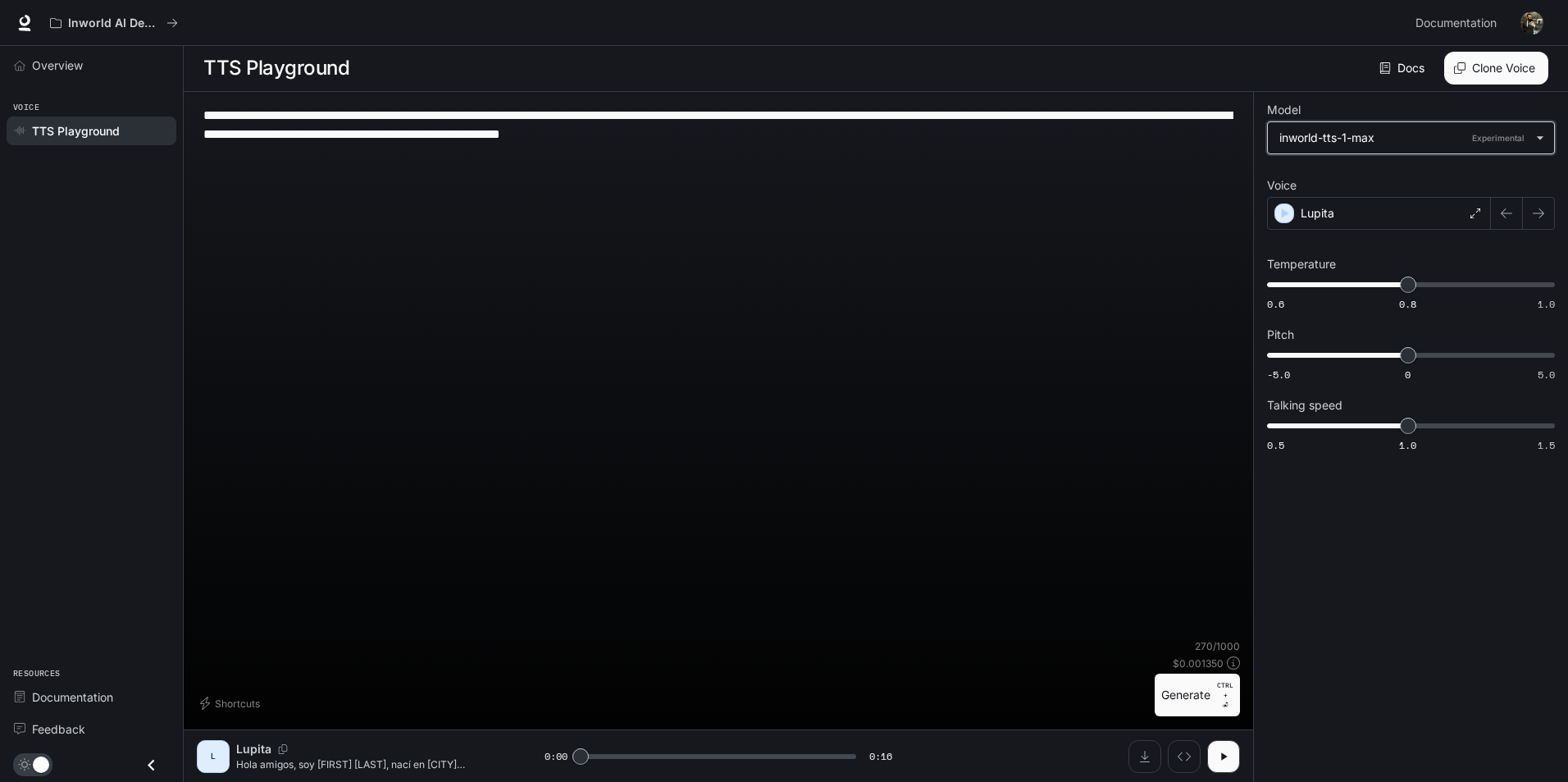 scroll, scrollTop: 0, scrollLeft: 0, axis: both 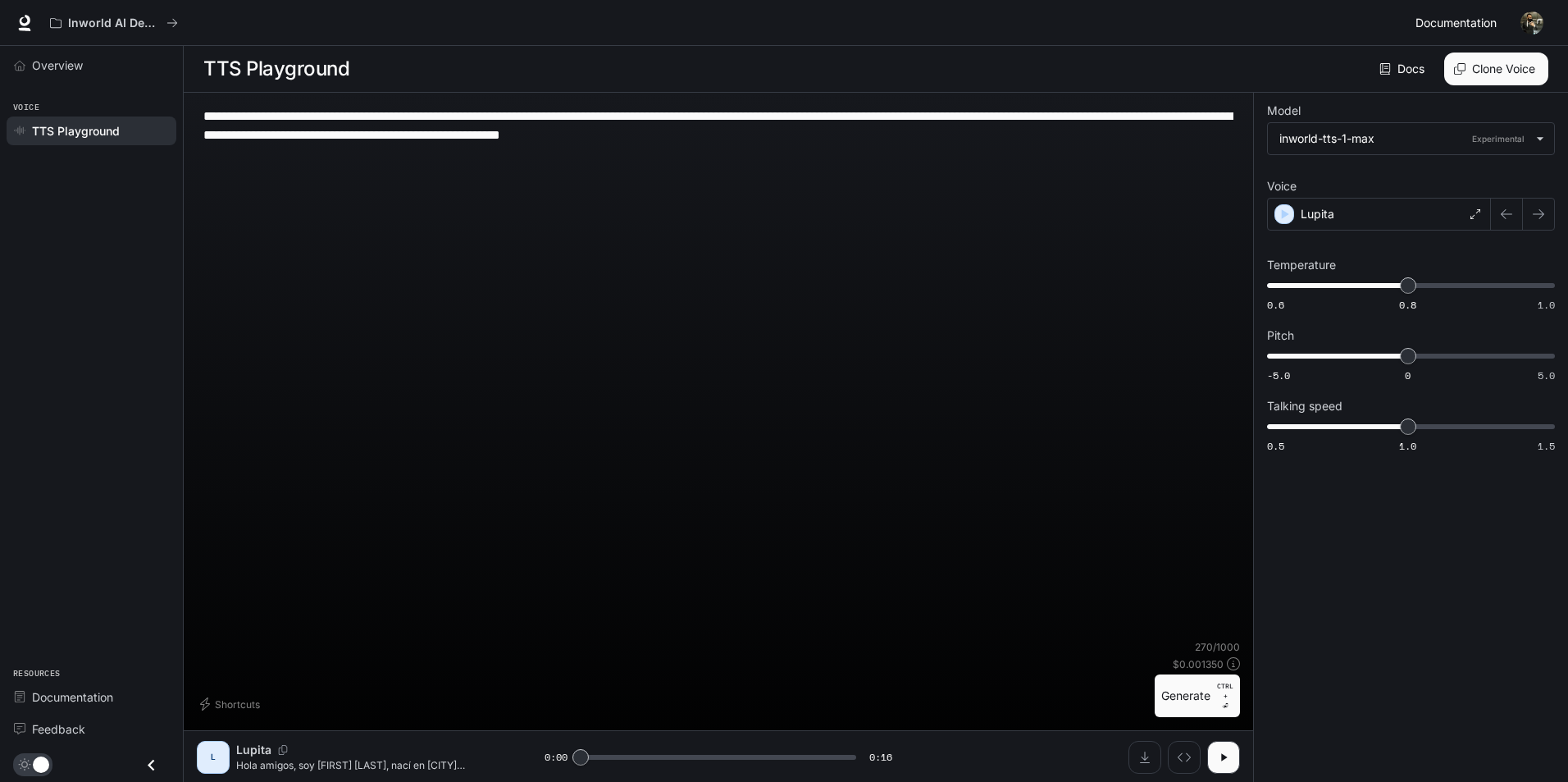 click on "Documentation" at bounding box center (1456, 23) 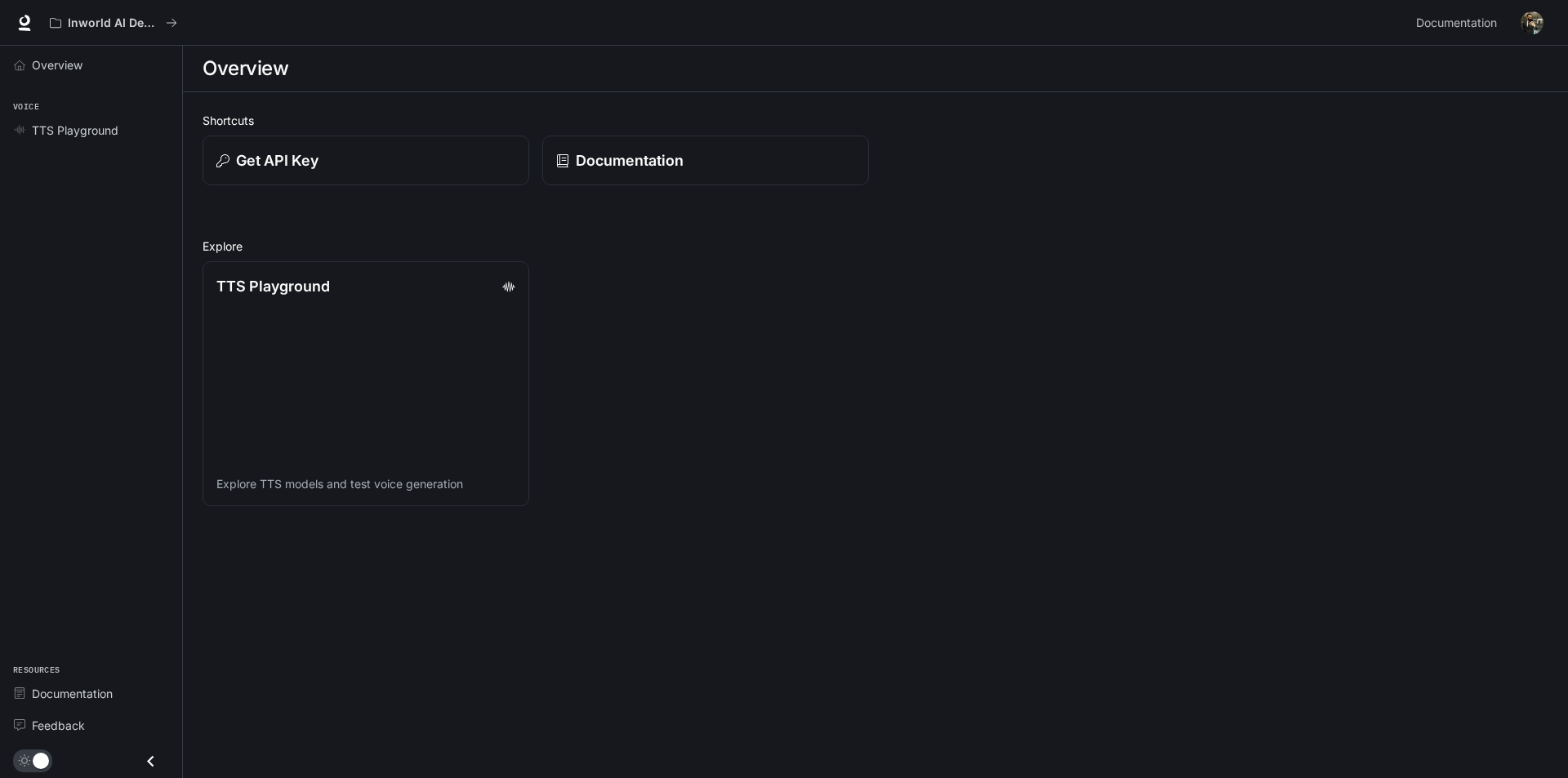 scroll, scrollTop: 0, scrollLeft: 0, axis: both 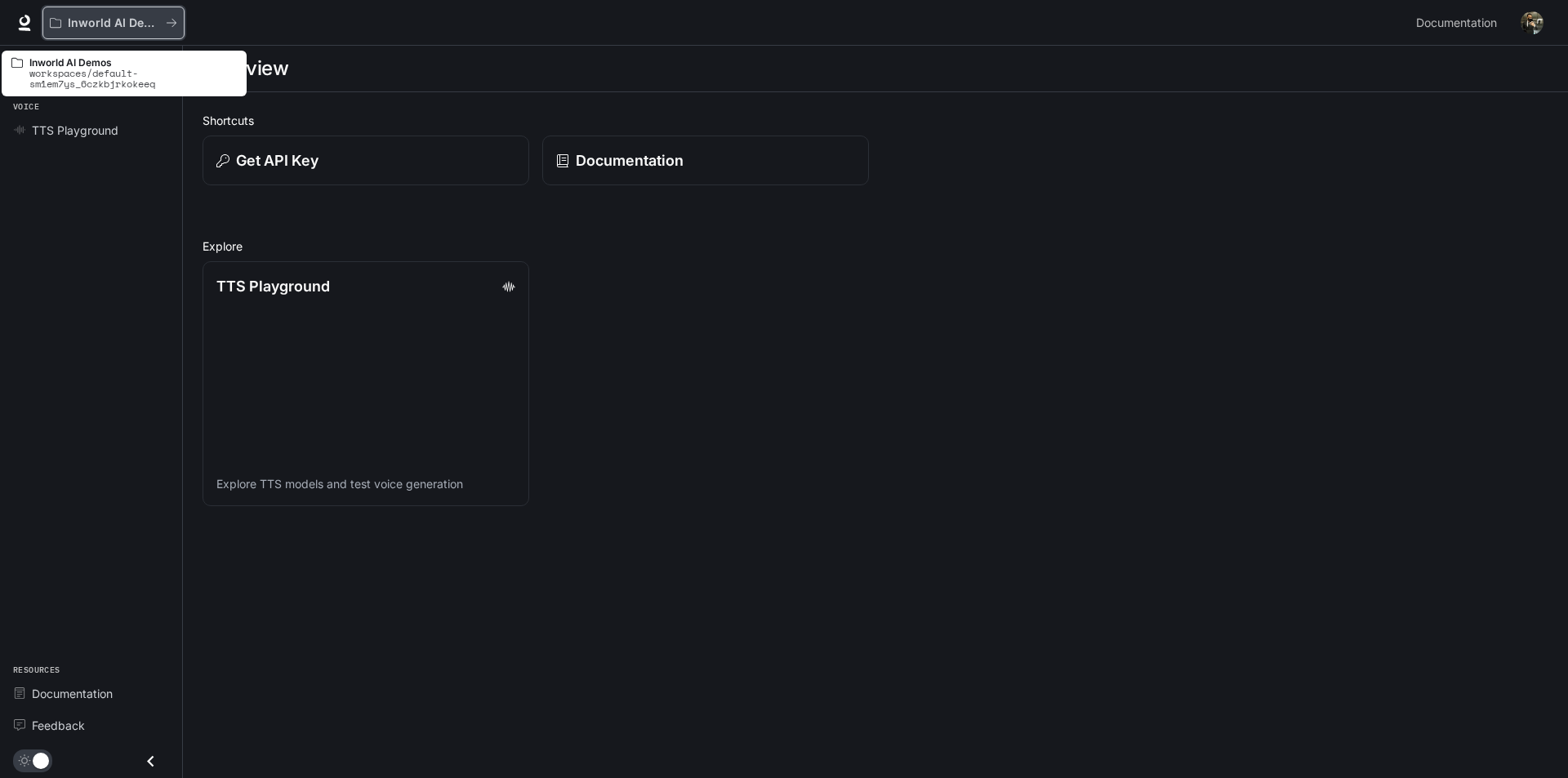 click on "Inworld AI Demos" at bounding box center [114, 23] 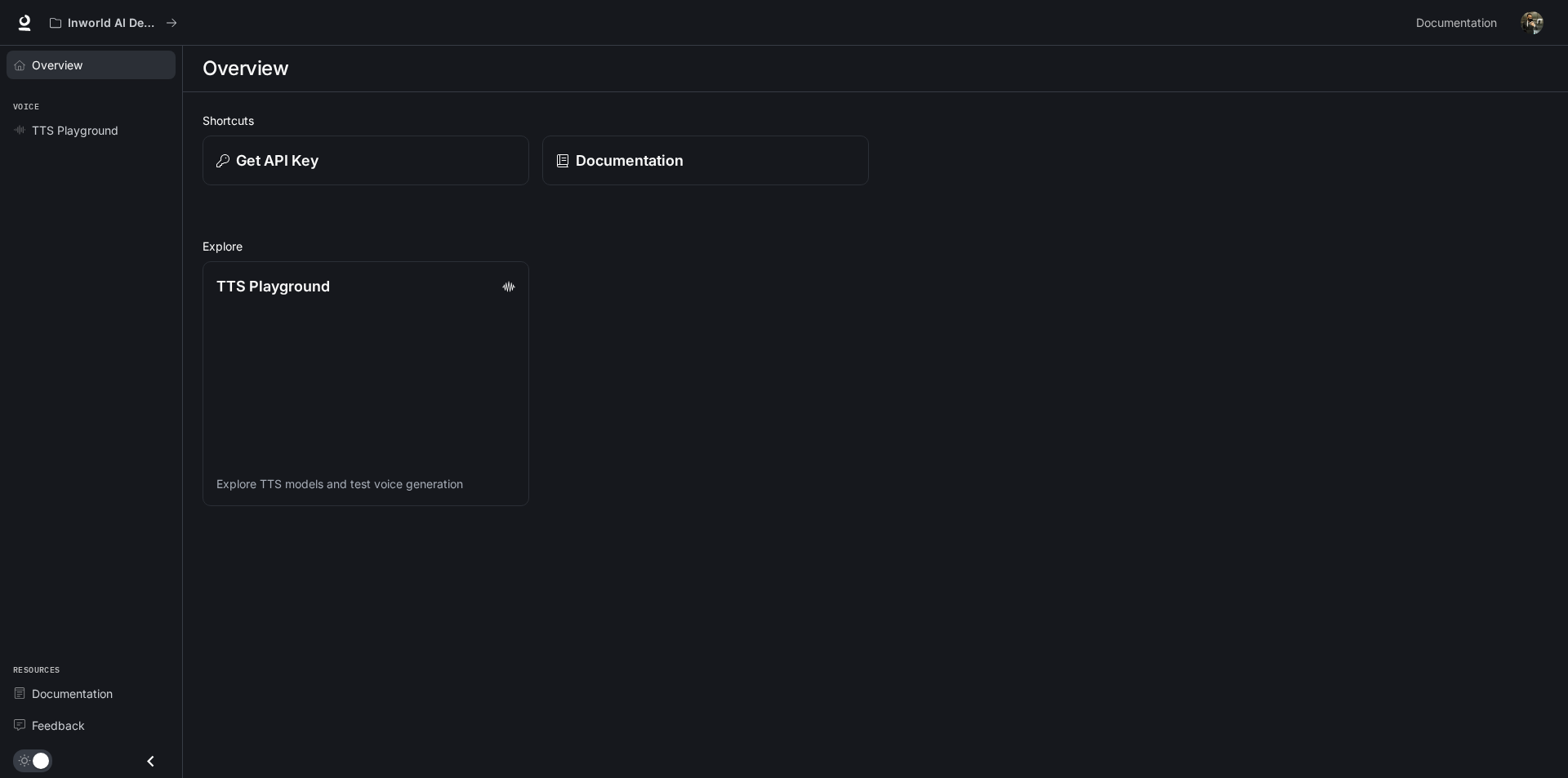 click on "Overview" at bounding box center (100, 64) 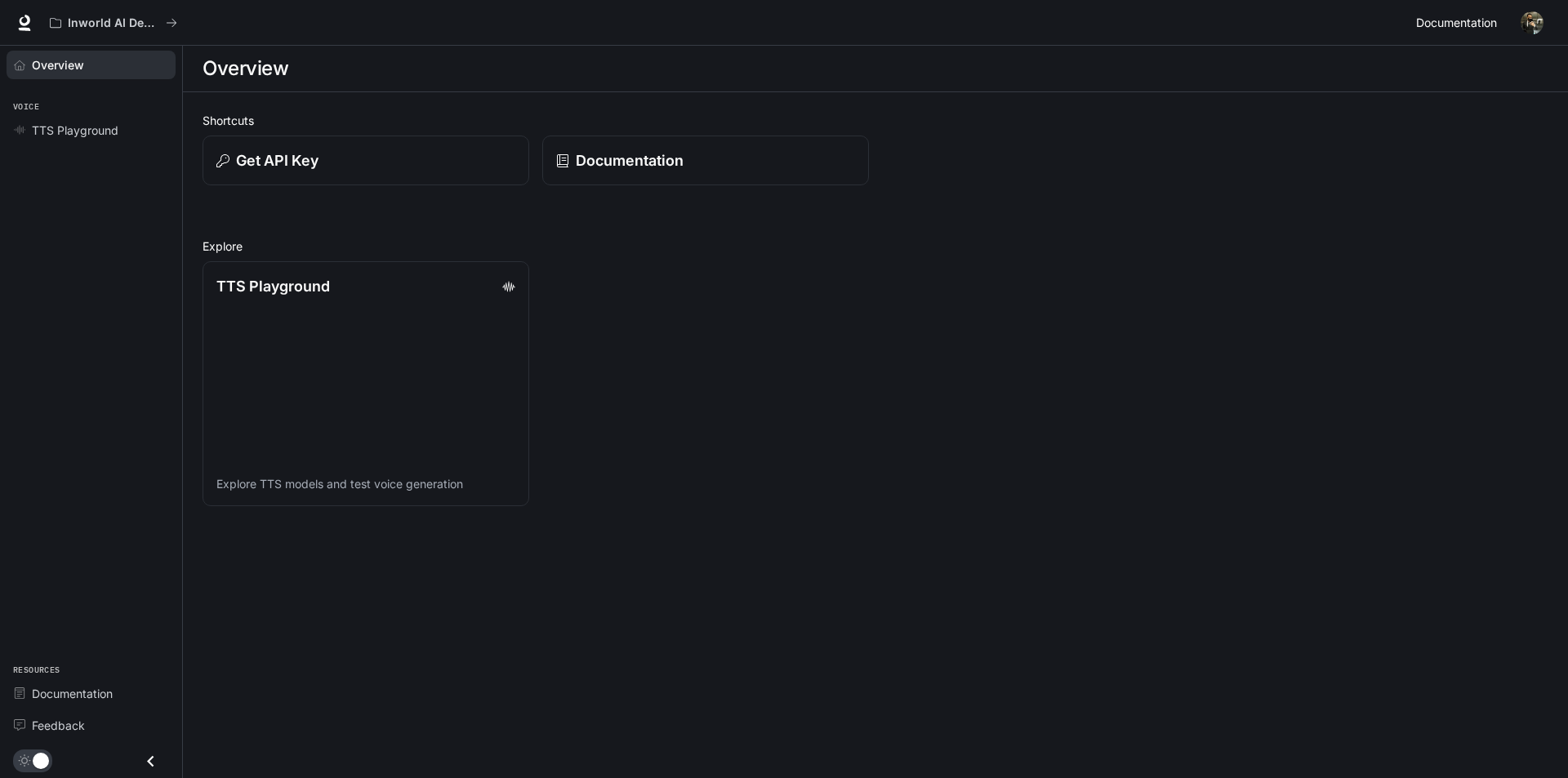 click on "Documentation" at bounding box center (1456, 23) 